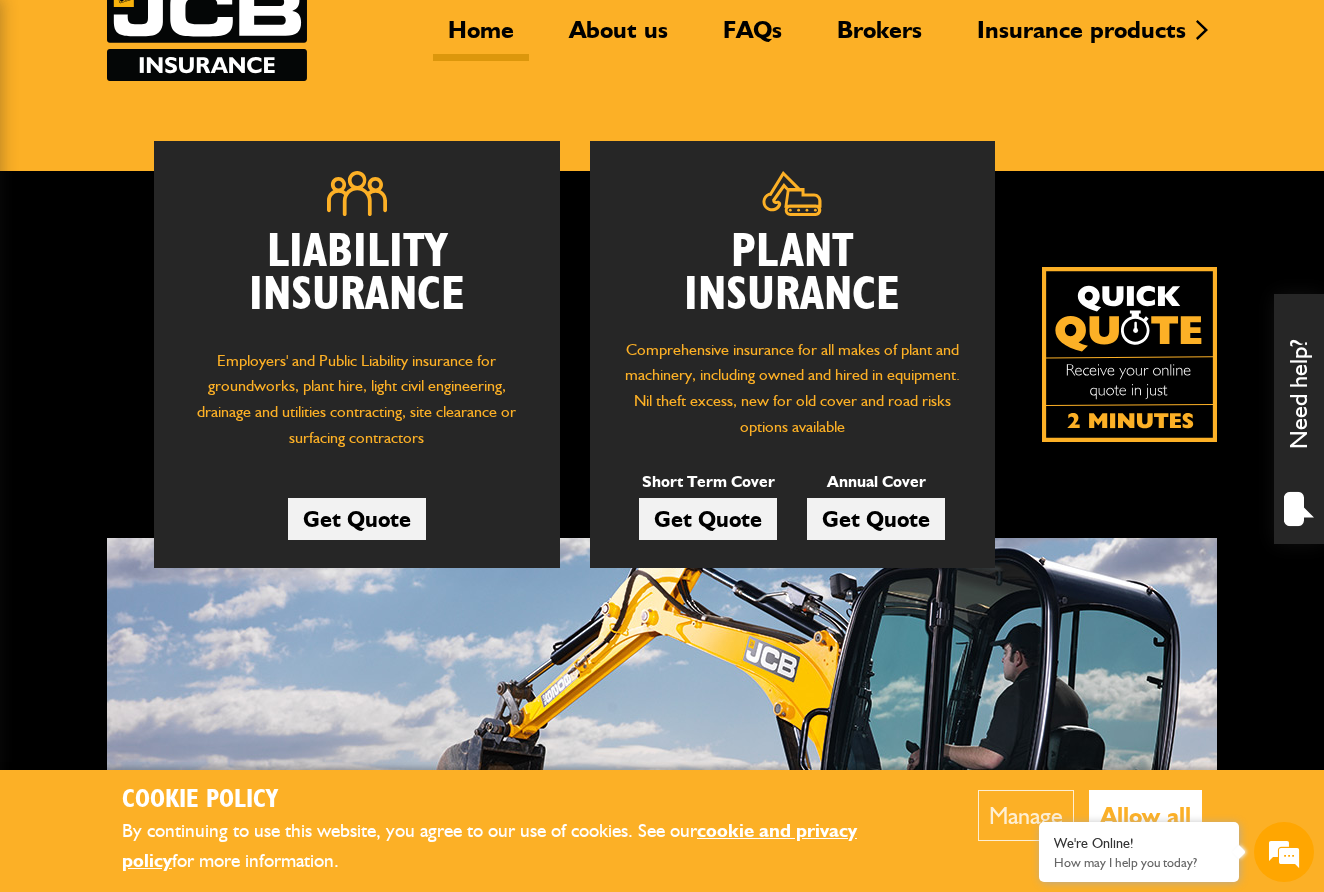 scroll, scrollTop: 174, scrollLeft: 0, axis: vertical 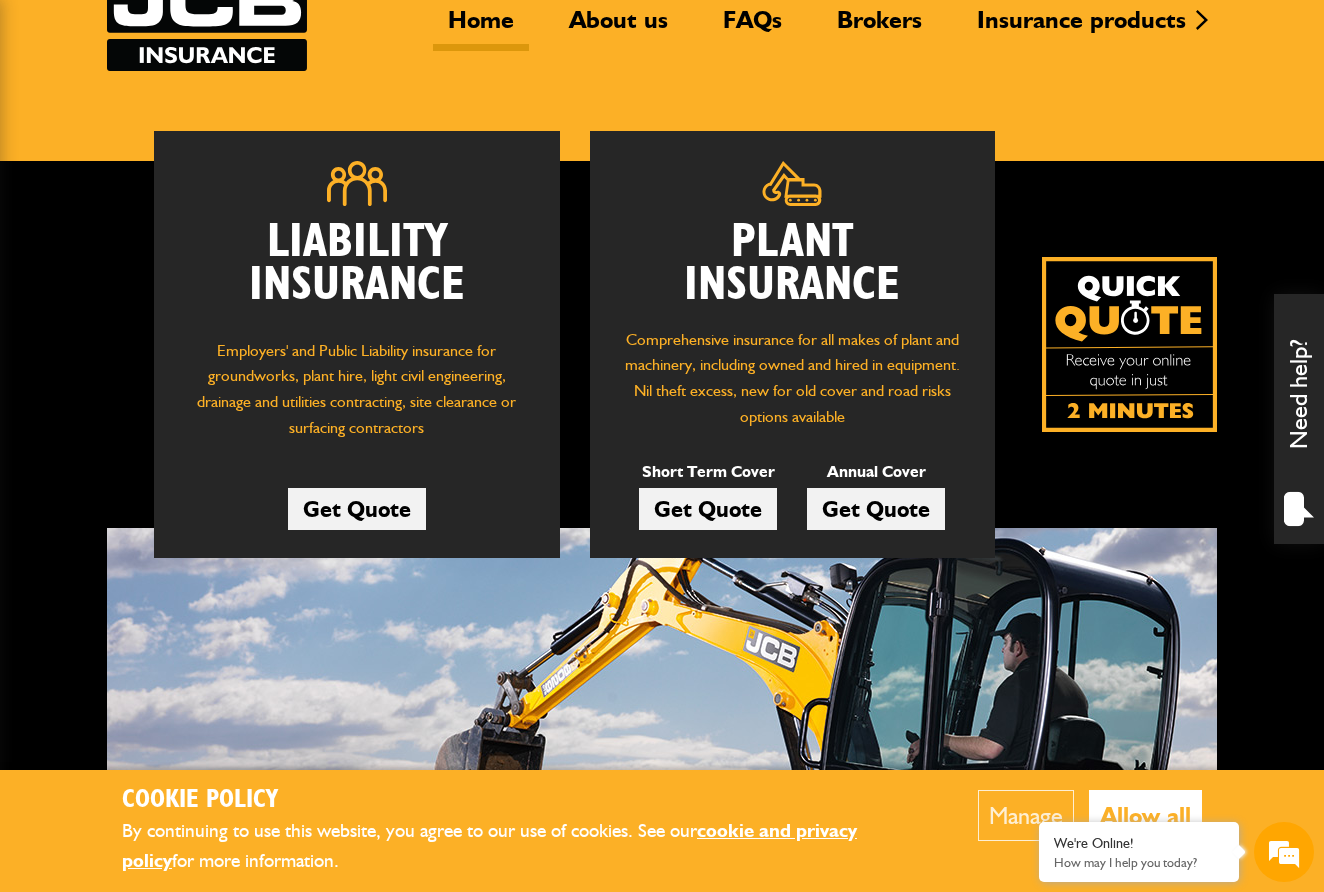 click on "Get Quote" at bounding box center (357, 509) 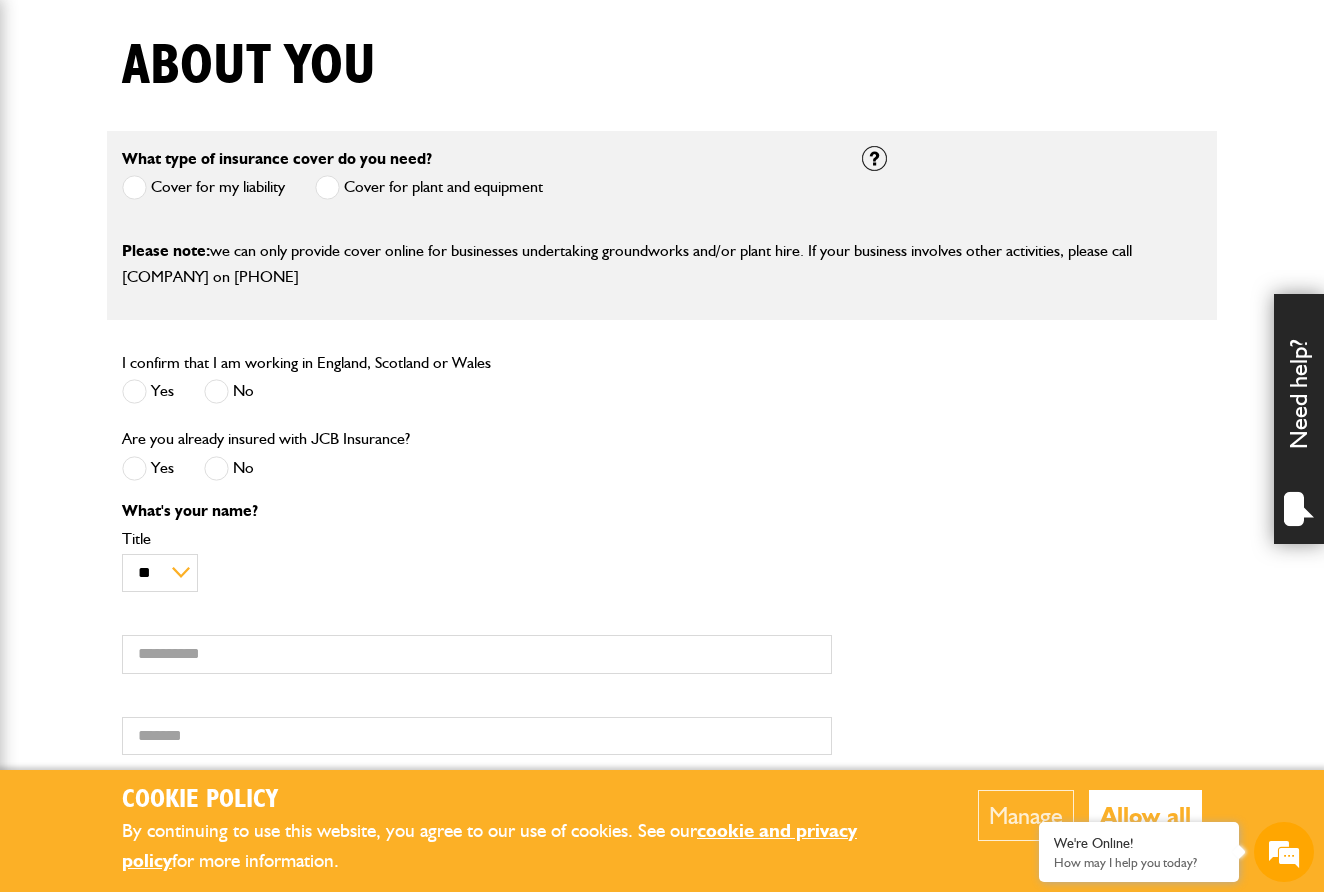 scroll, scrollTop: 503, scrollLeft: 0, axis: vertical 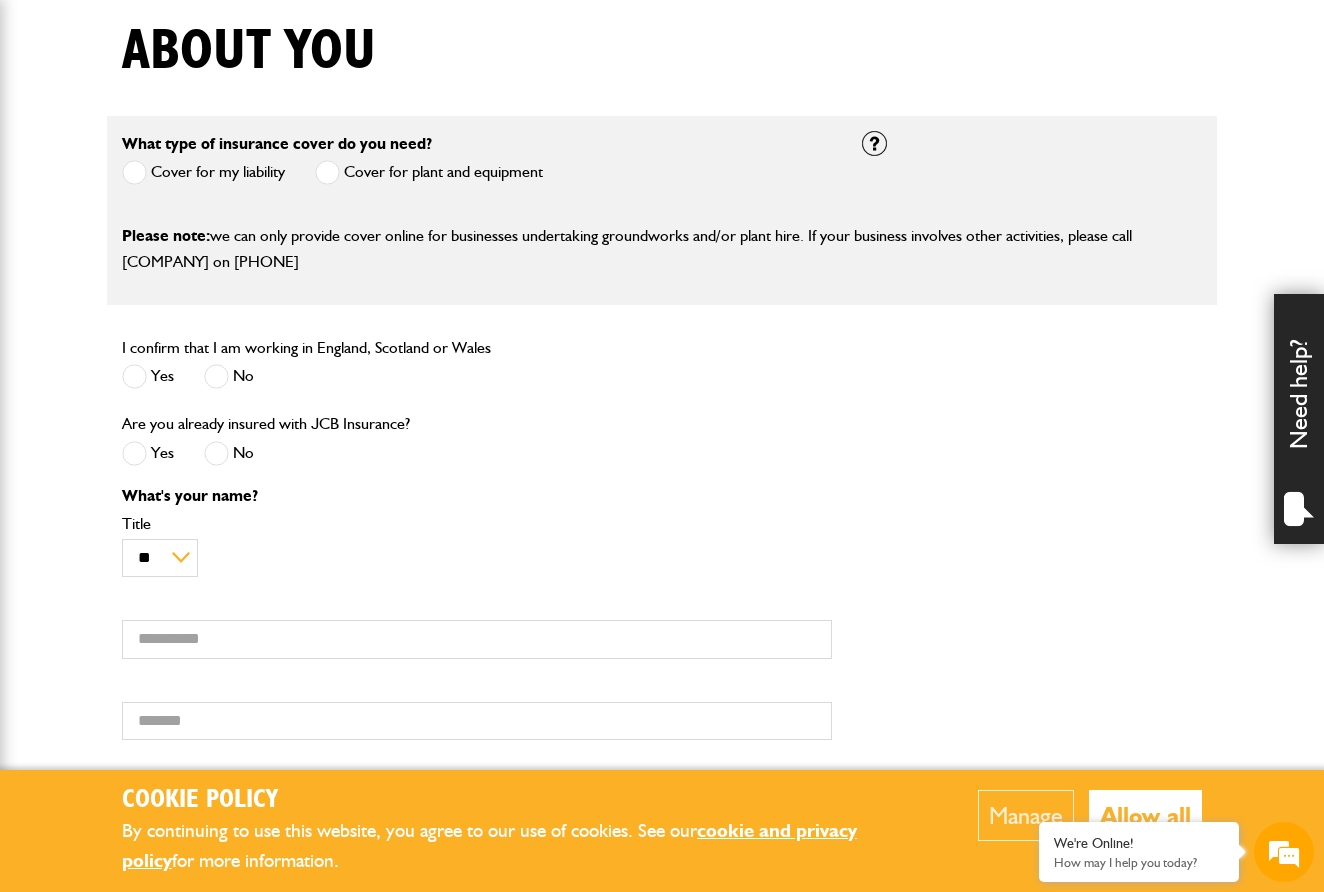 click at bounding box center (134, 376) 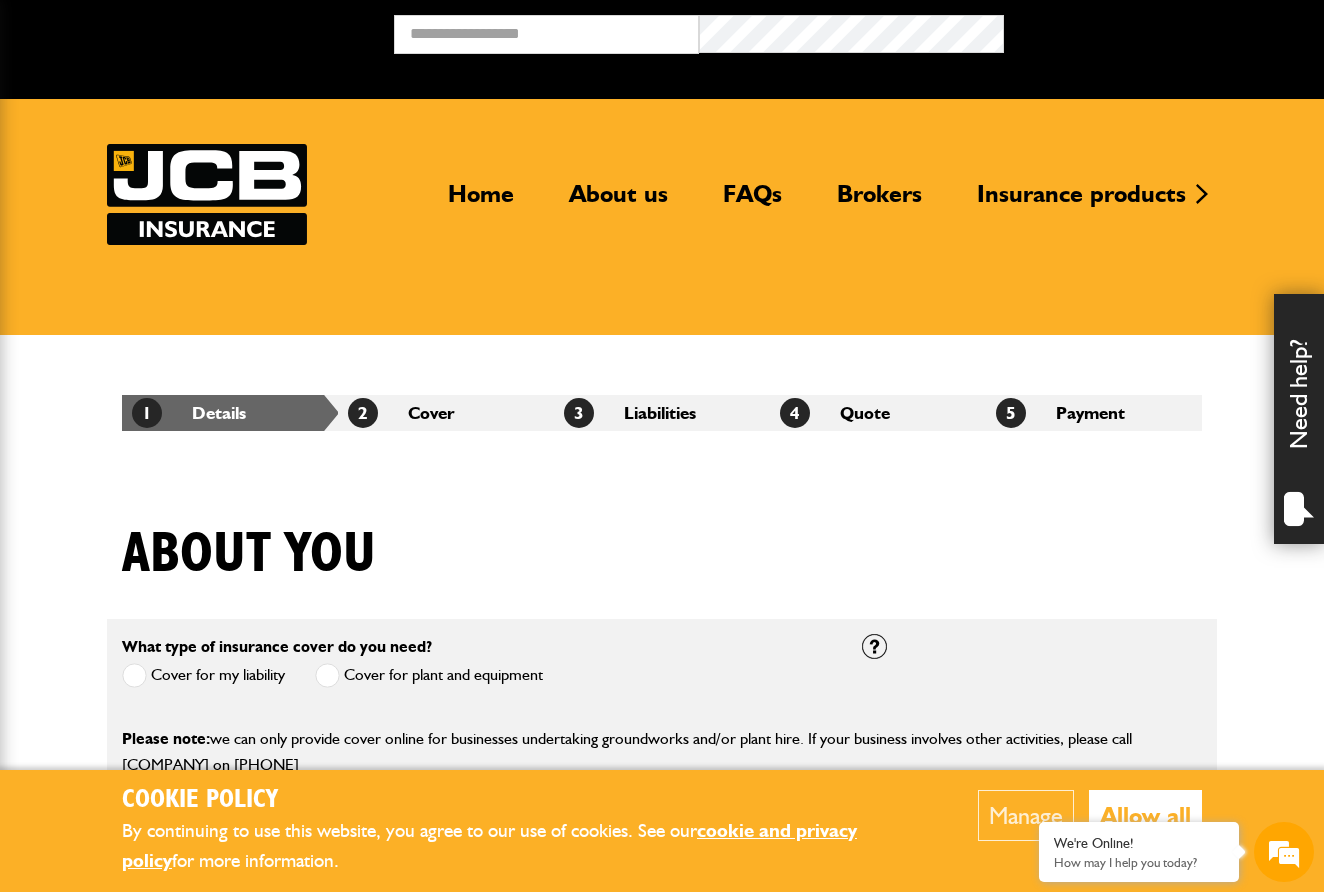 scroll, scrollTop: 0, scrollLeft: 0, axis: both 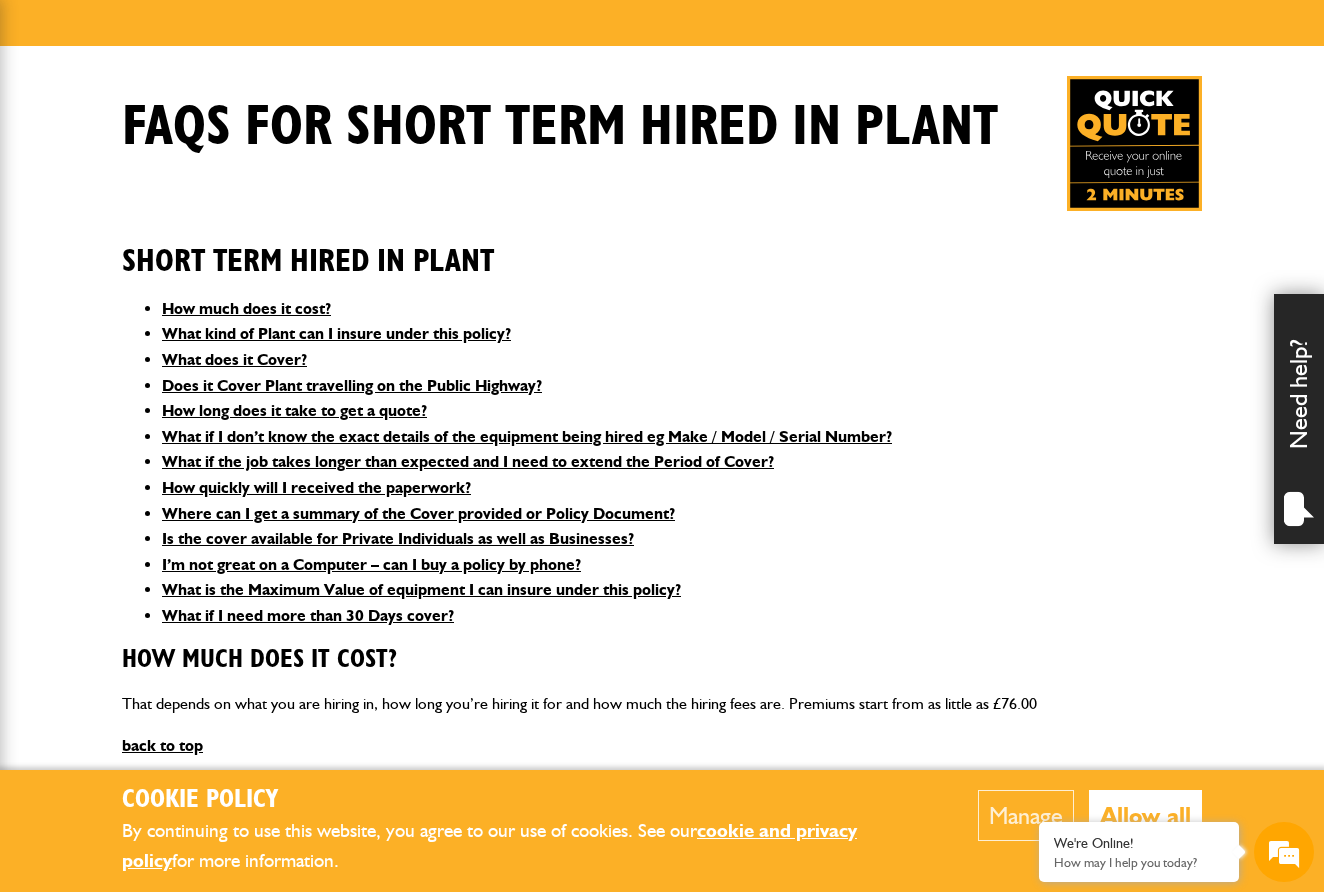 click on "Allow all" at bounding box center [1145, 815] 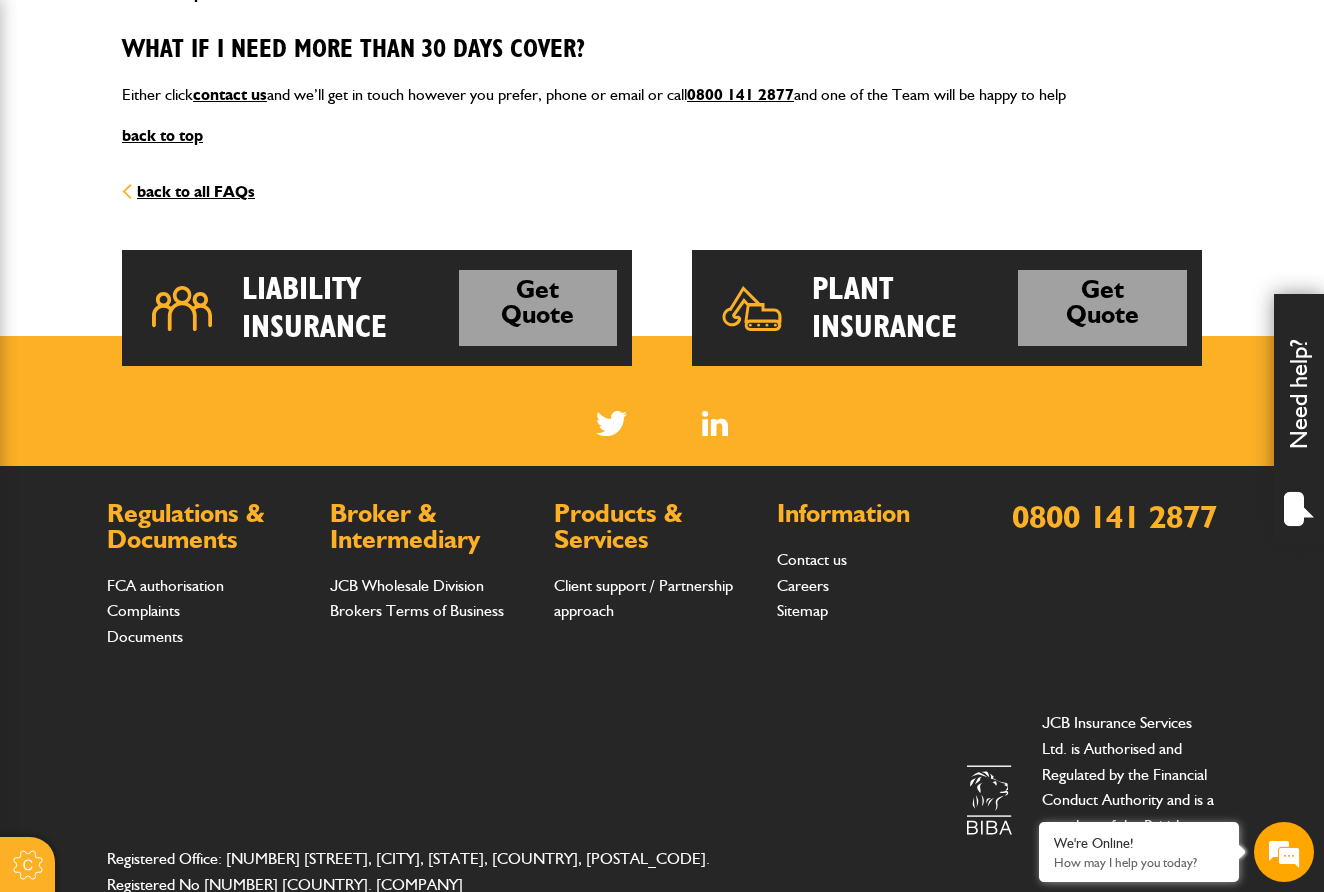 scroll, scrollTop: 2978, scrollLeft: 0, axis: vertical 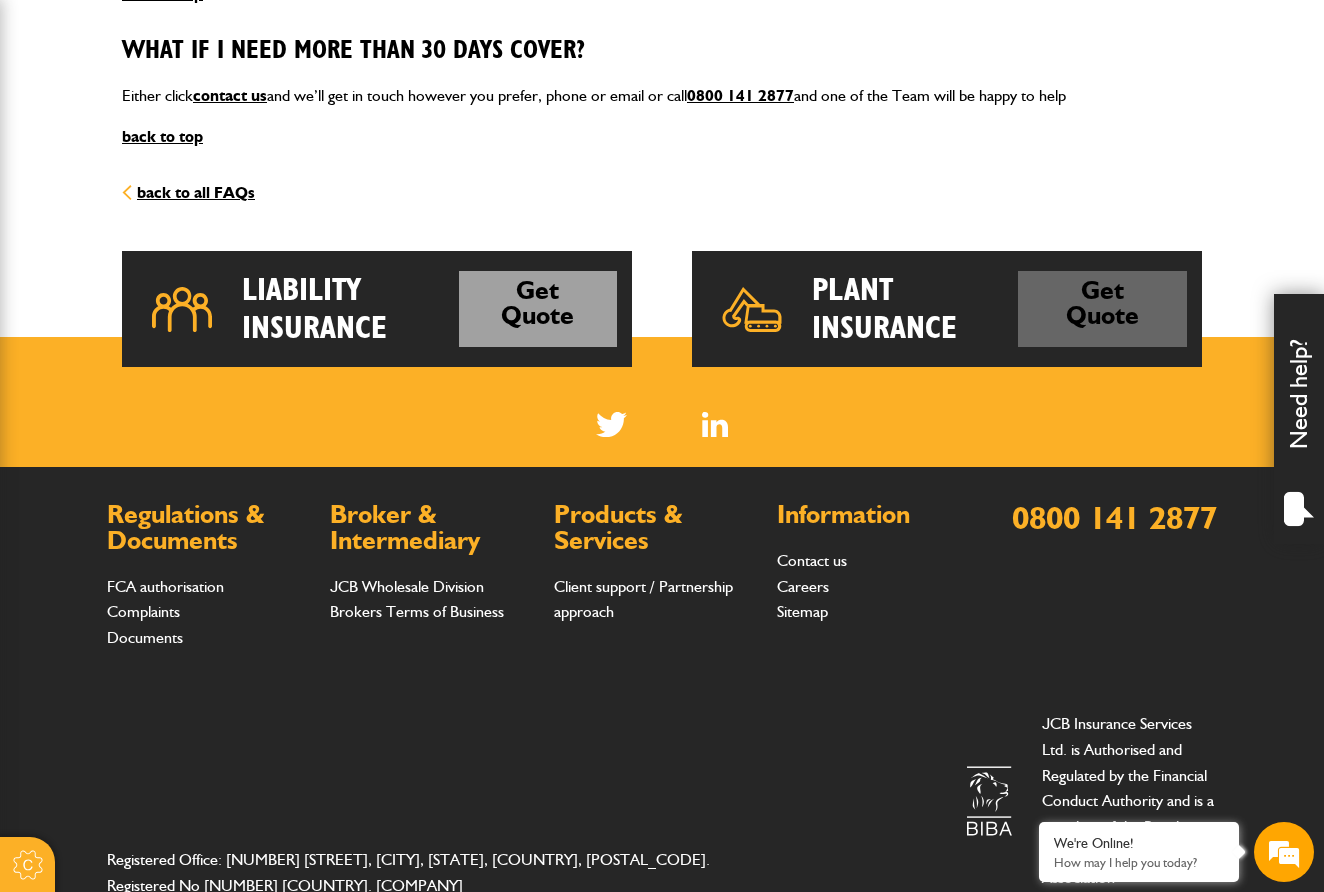 click on "Get Quote" at bounding box center (1102, 309) 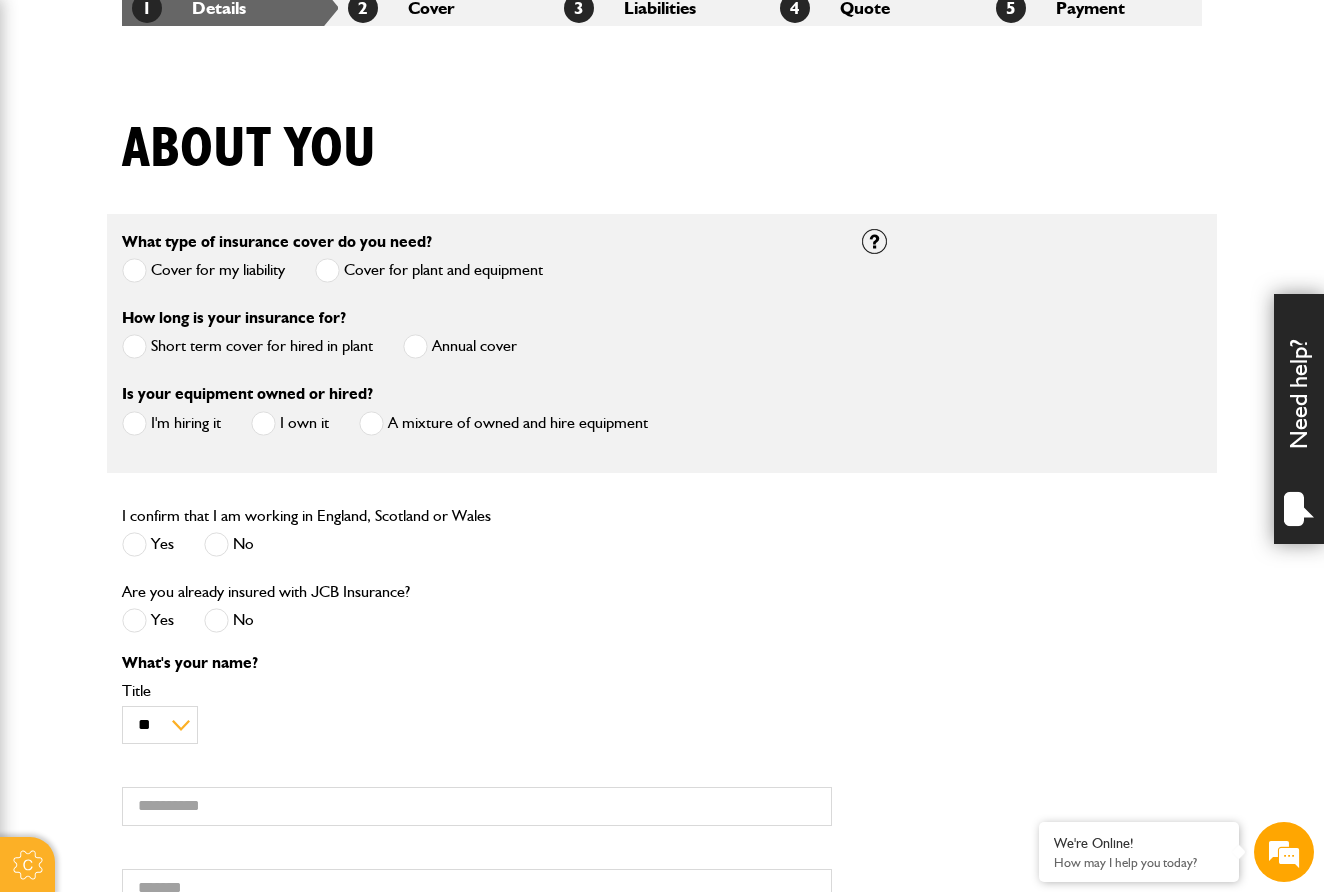 scroll, scrollTop: 526, scrollLeft: 0, axis: vertical 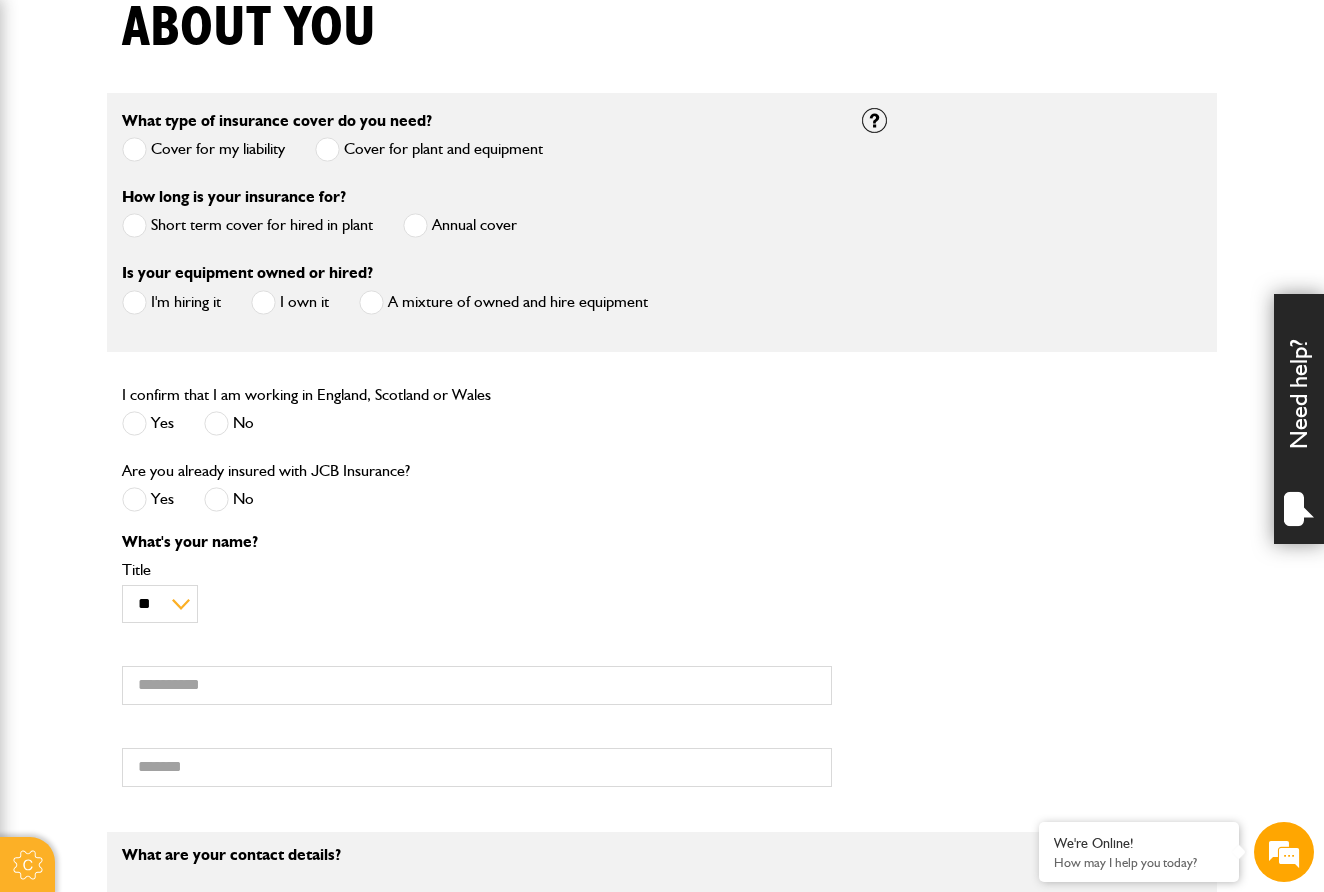 click on "Cover for my liability" at bounding box center (203, 149) 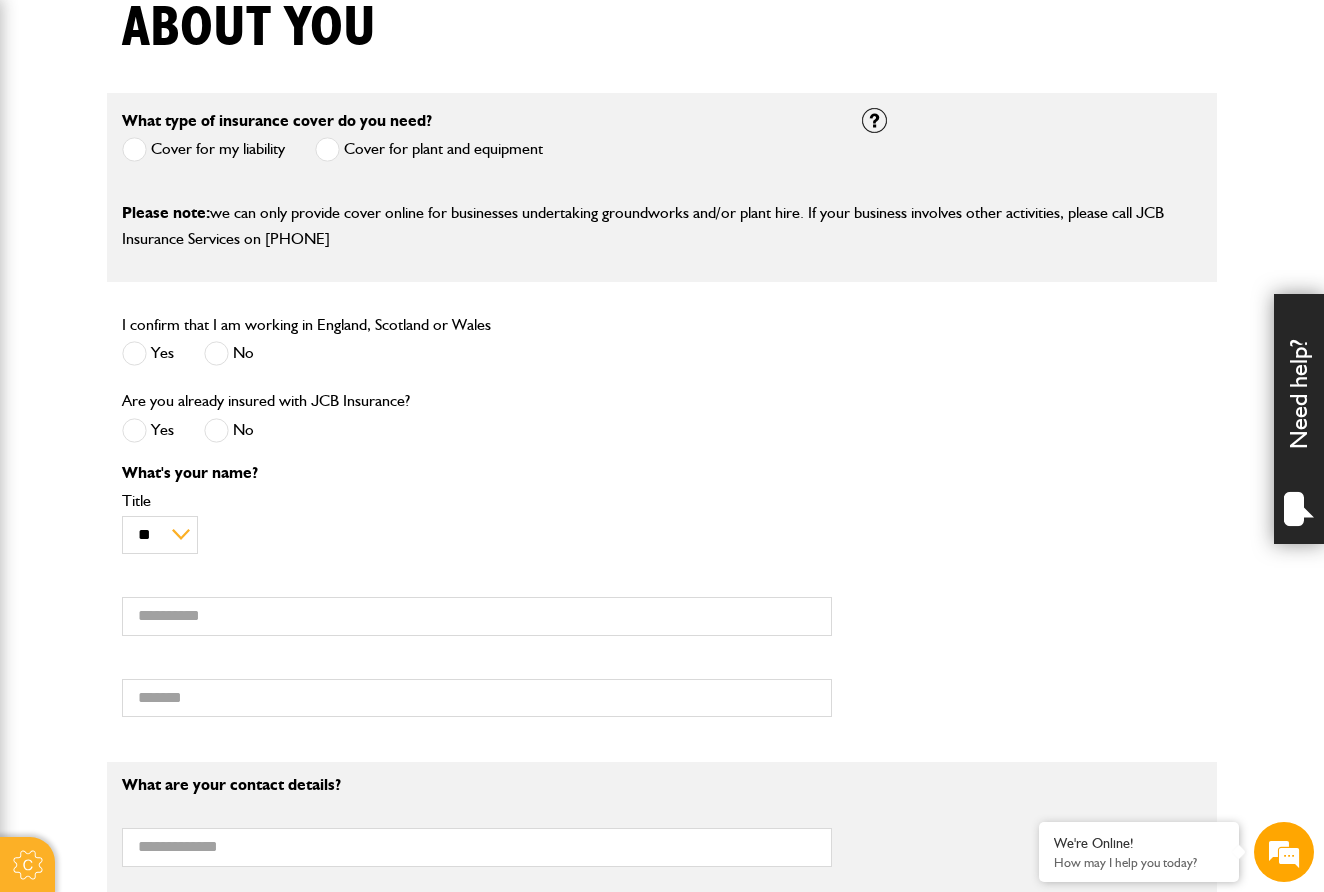 scroll, scrollTop: 0, scrollLeft: 0, axis: both 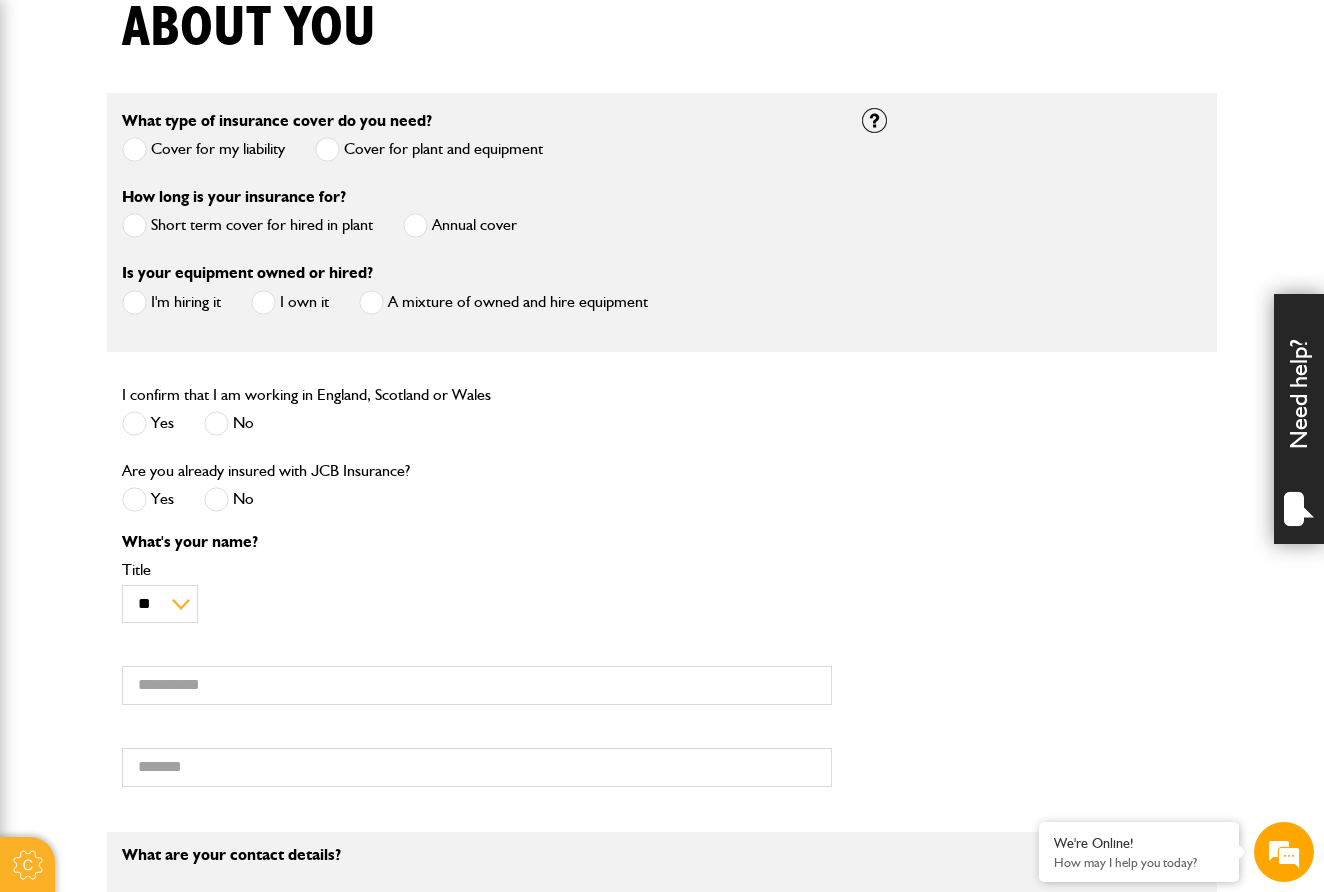 click at bounding box center (134, 225) 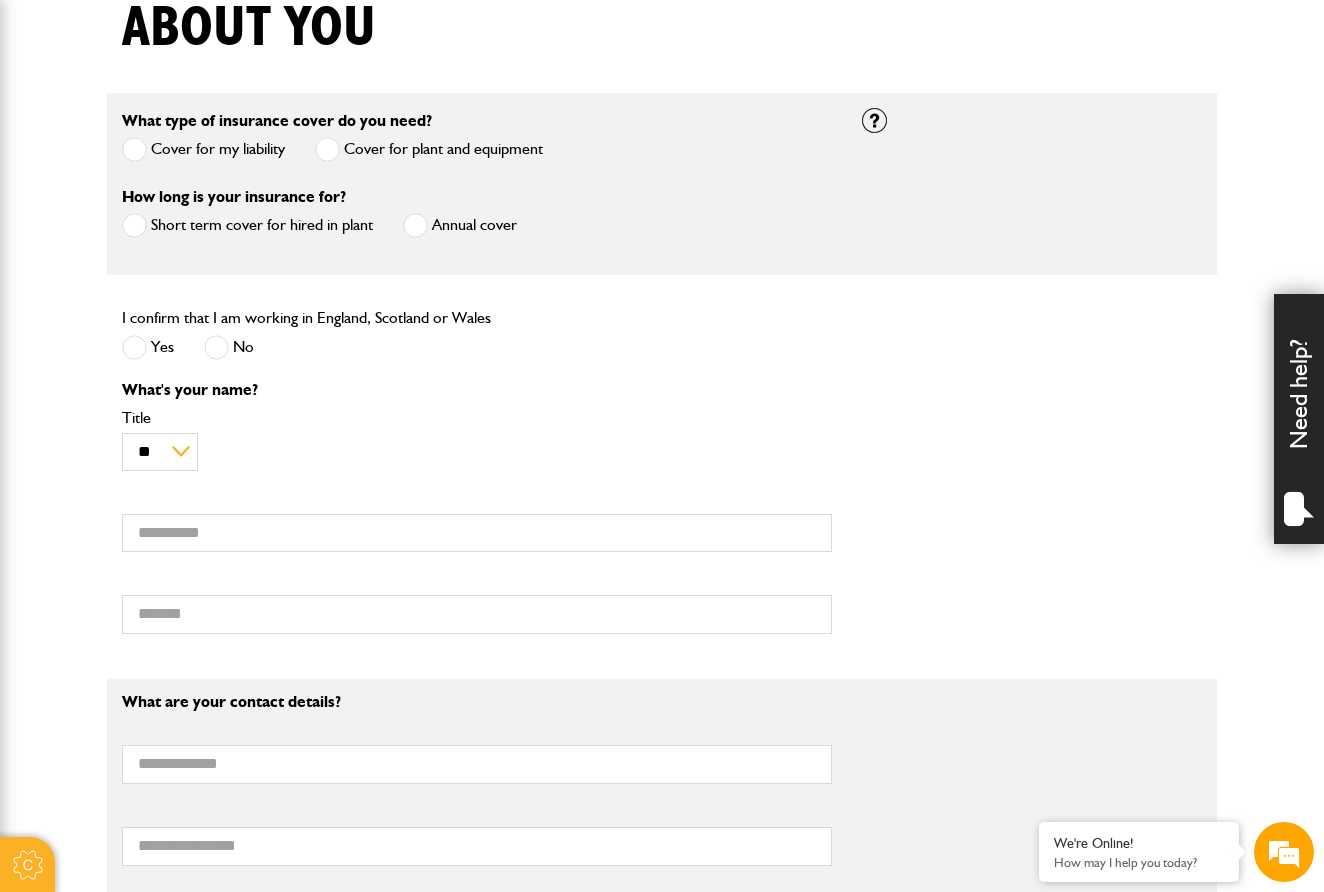 click at bounding box center (134, 347) 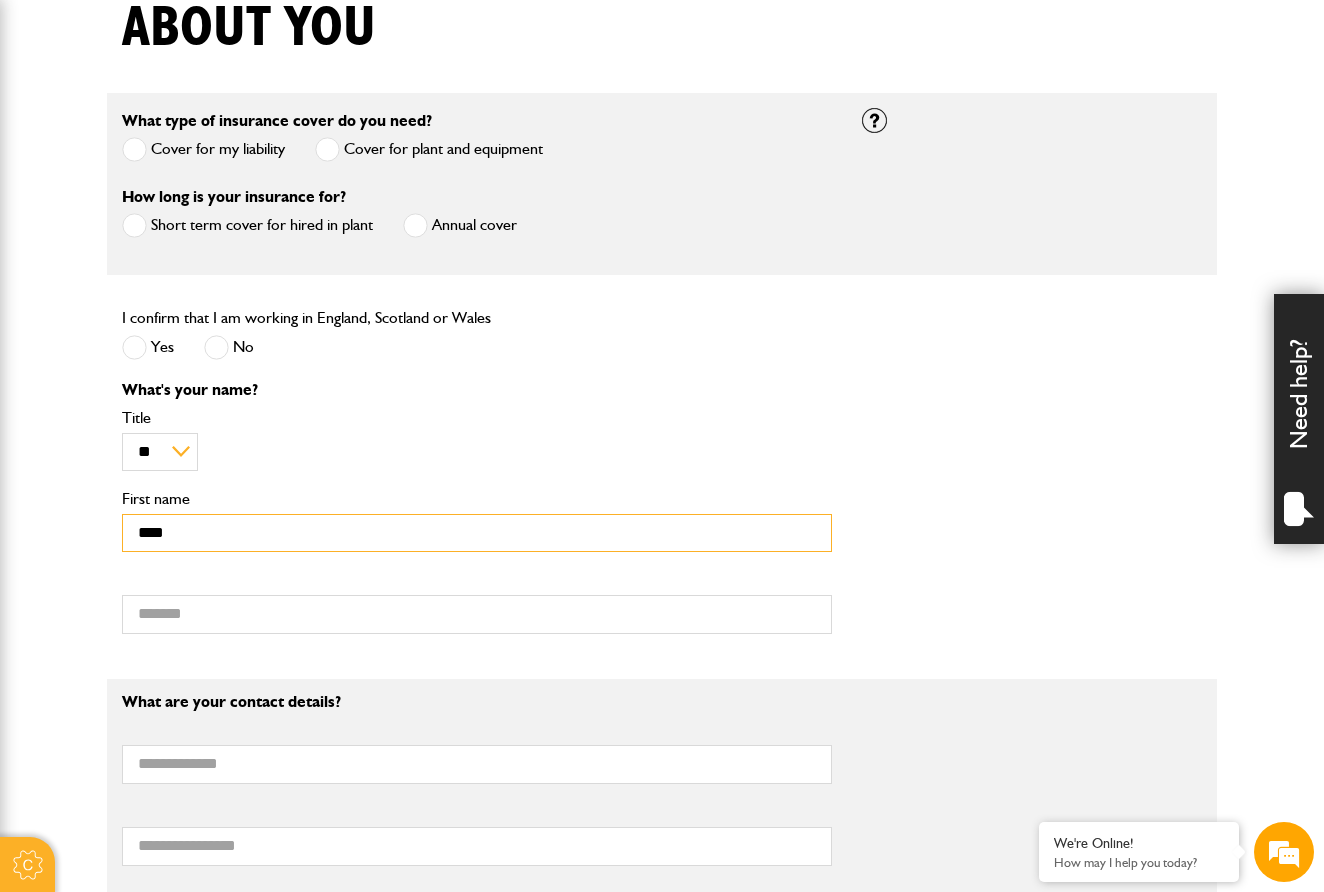 type on "***" 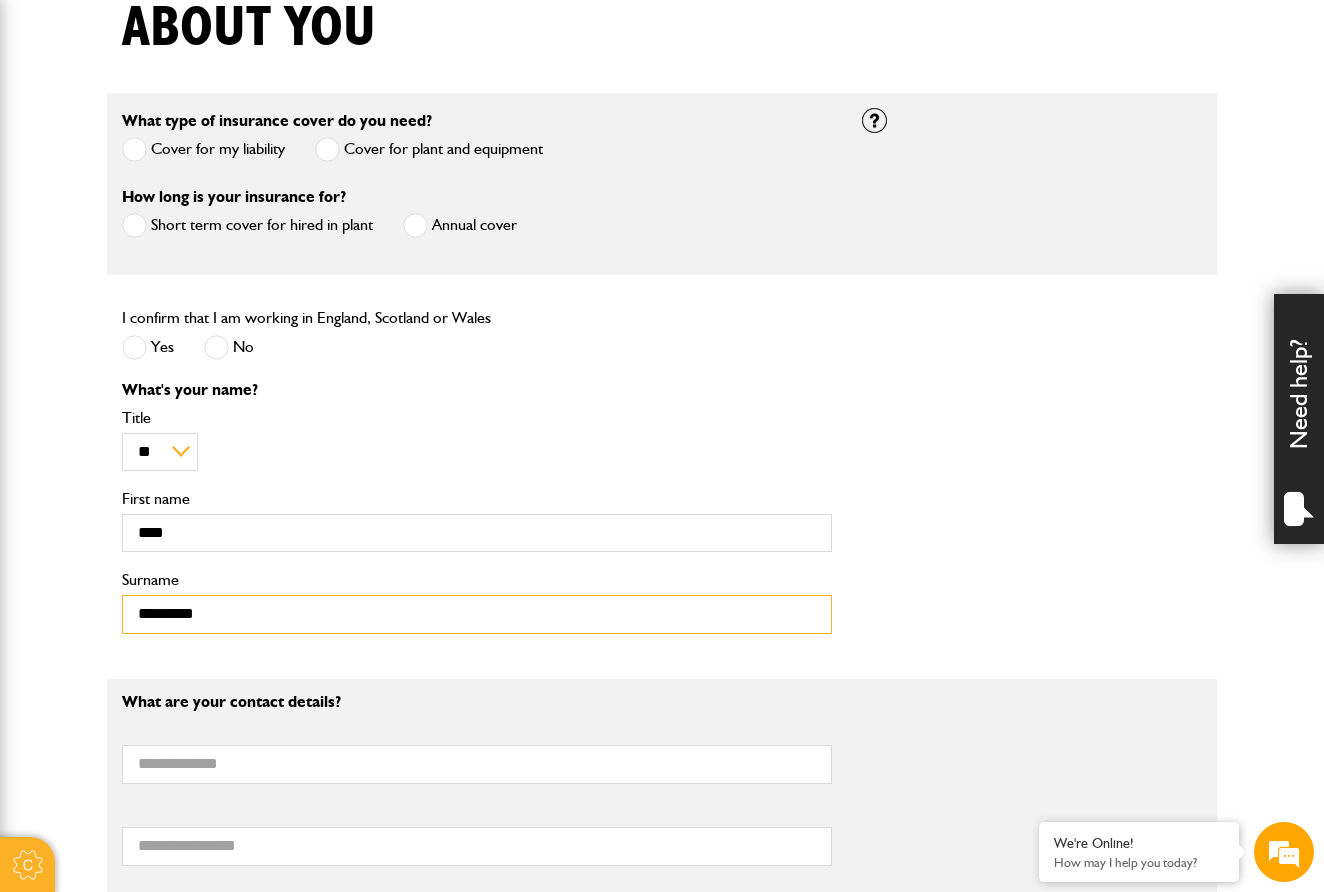 type on "*********" 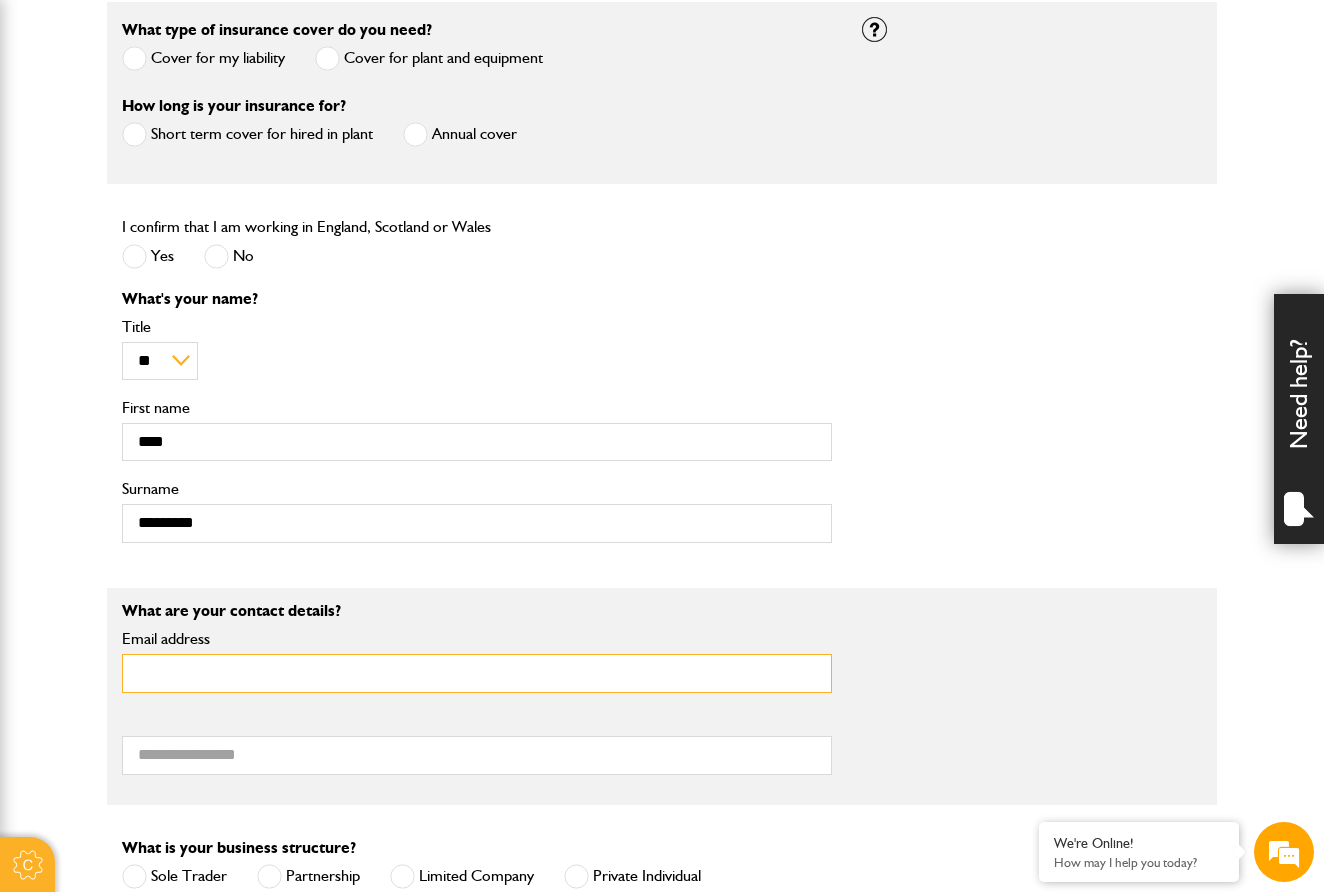 scroll, scrollTop: 618, scrollLeft: 0, axis: vertical 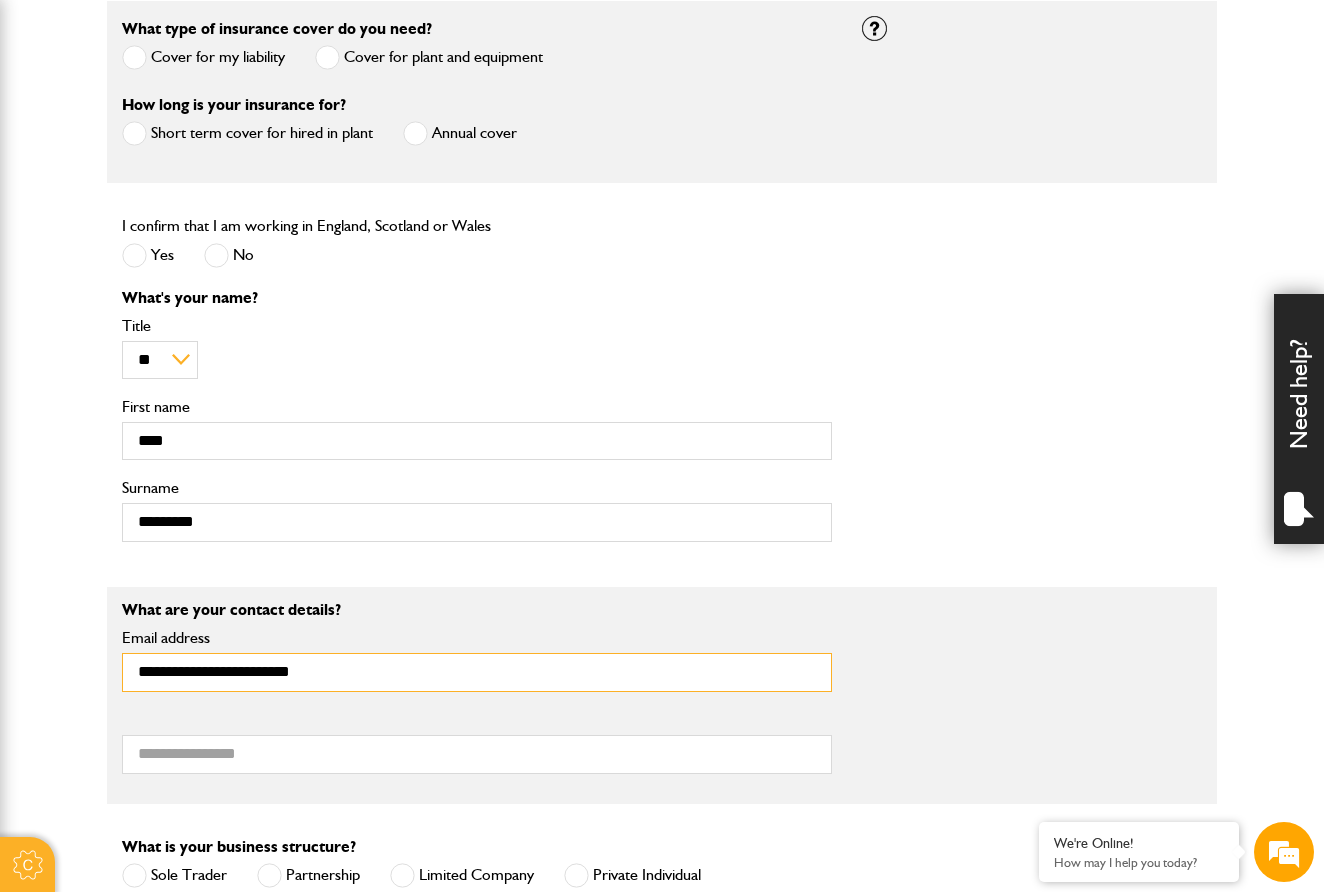 type on "**********" 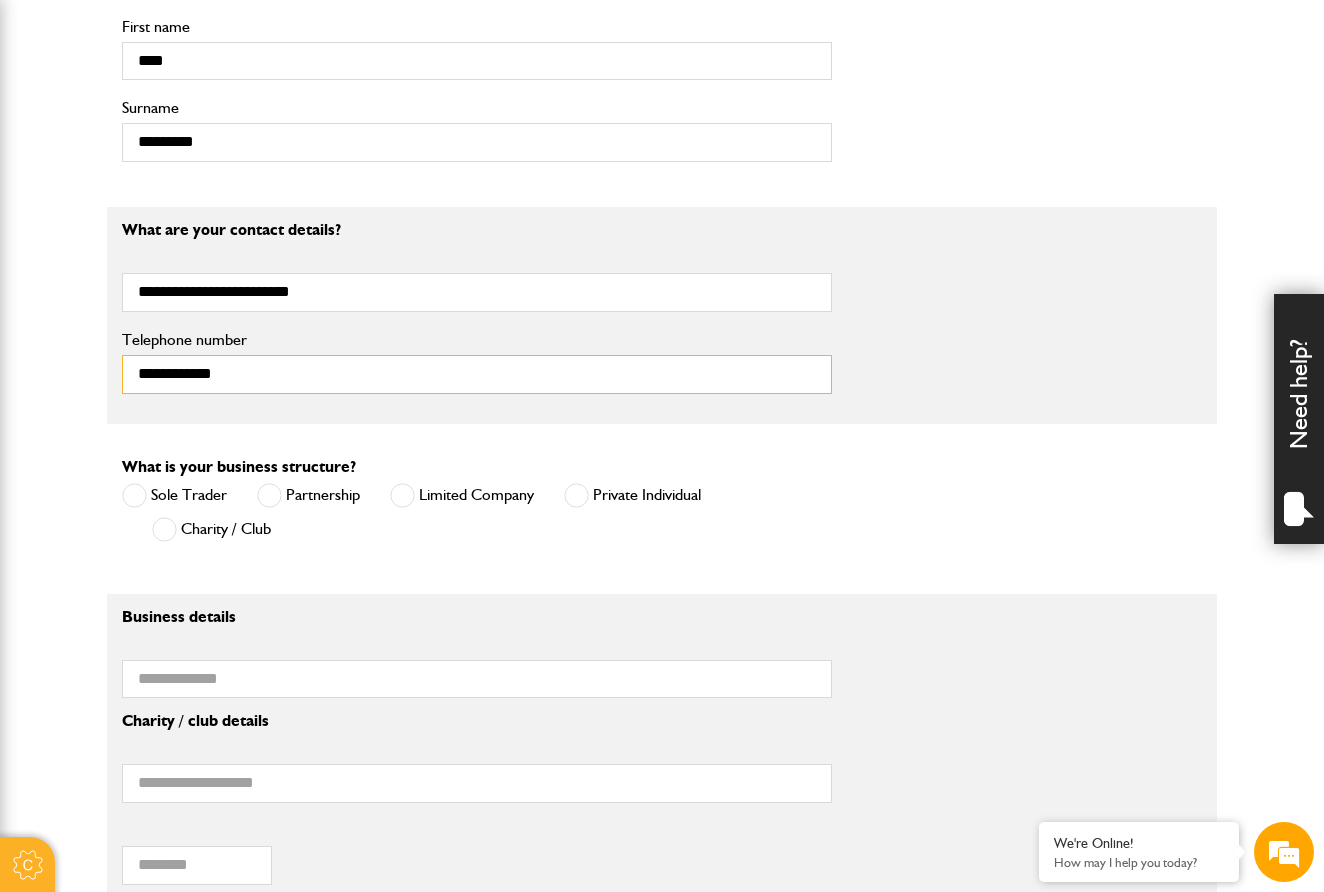 scroll, scrollTop: 1006, scrollLeft: 0, axis: vertical 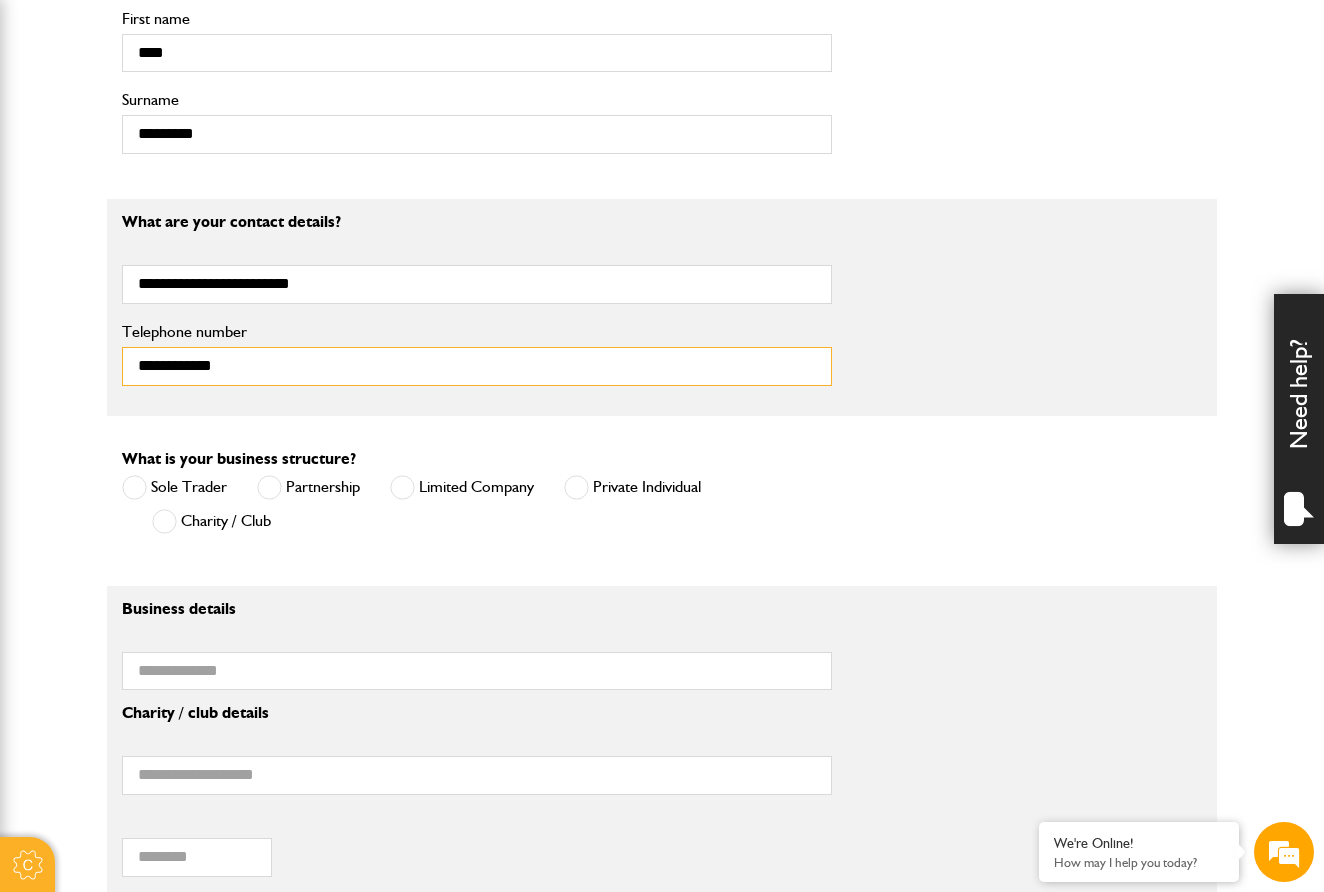 type on "**********" 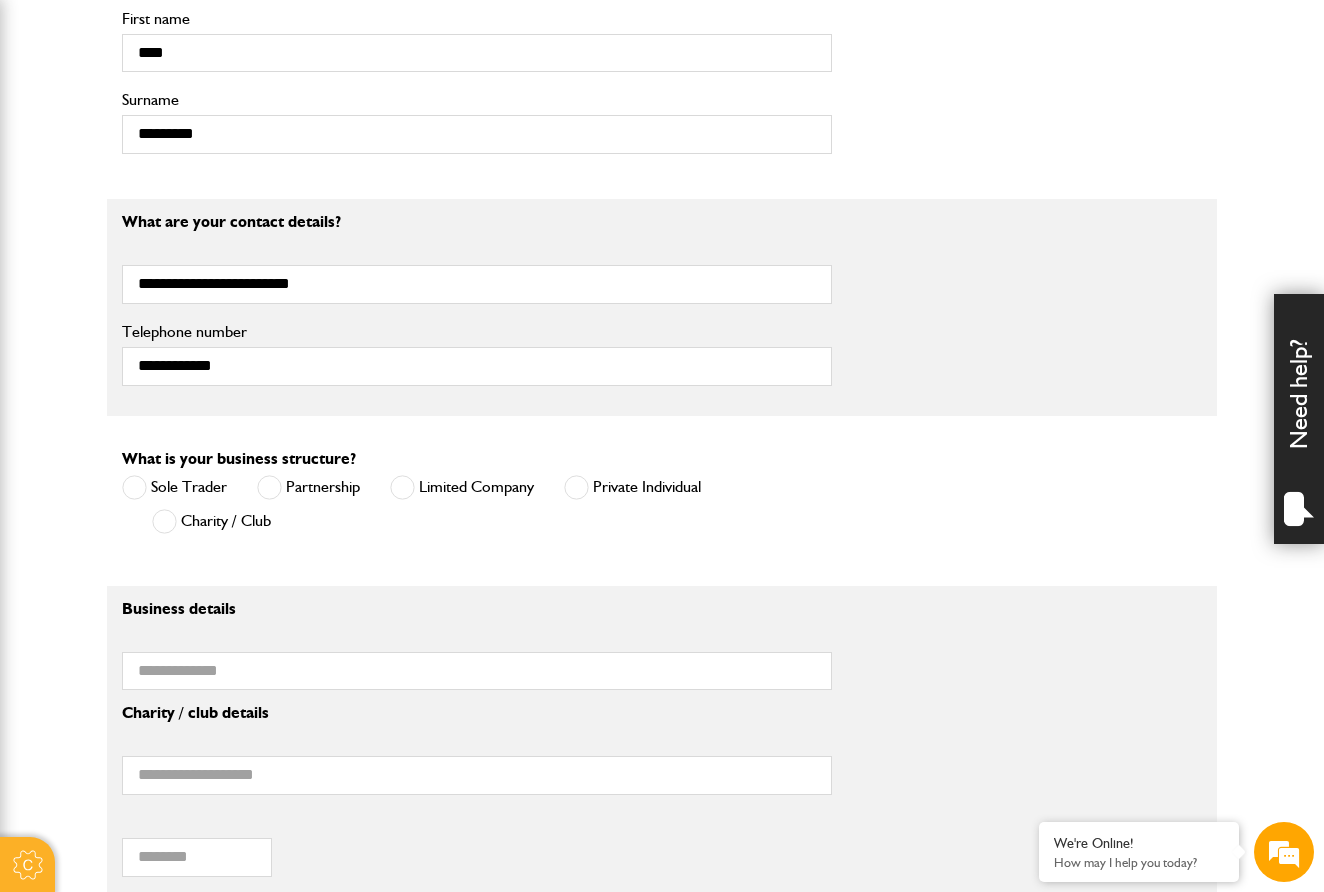 click at bounding box center [576, 487] 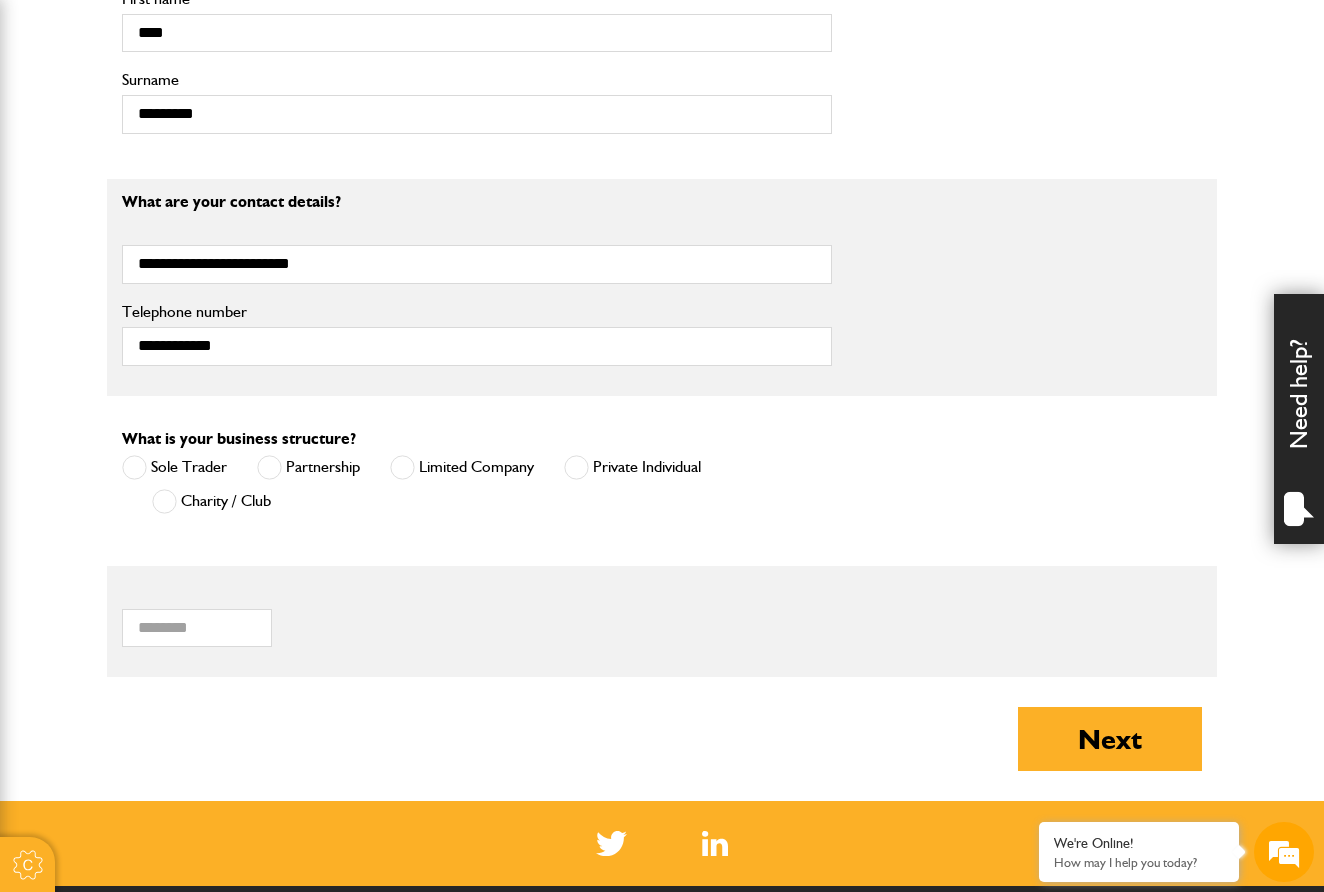 scroll, scrollTop: 1042, scrollLeft: 0, axis: vertical 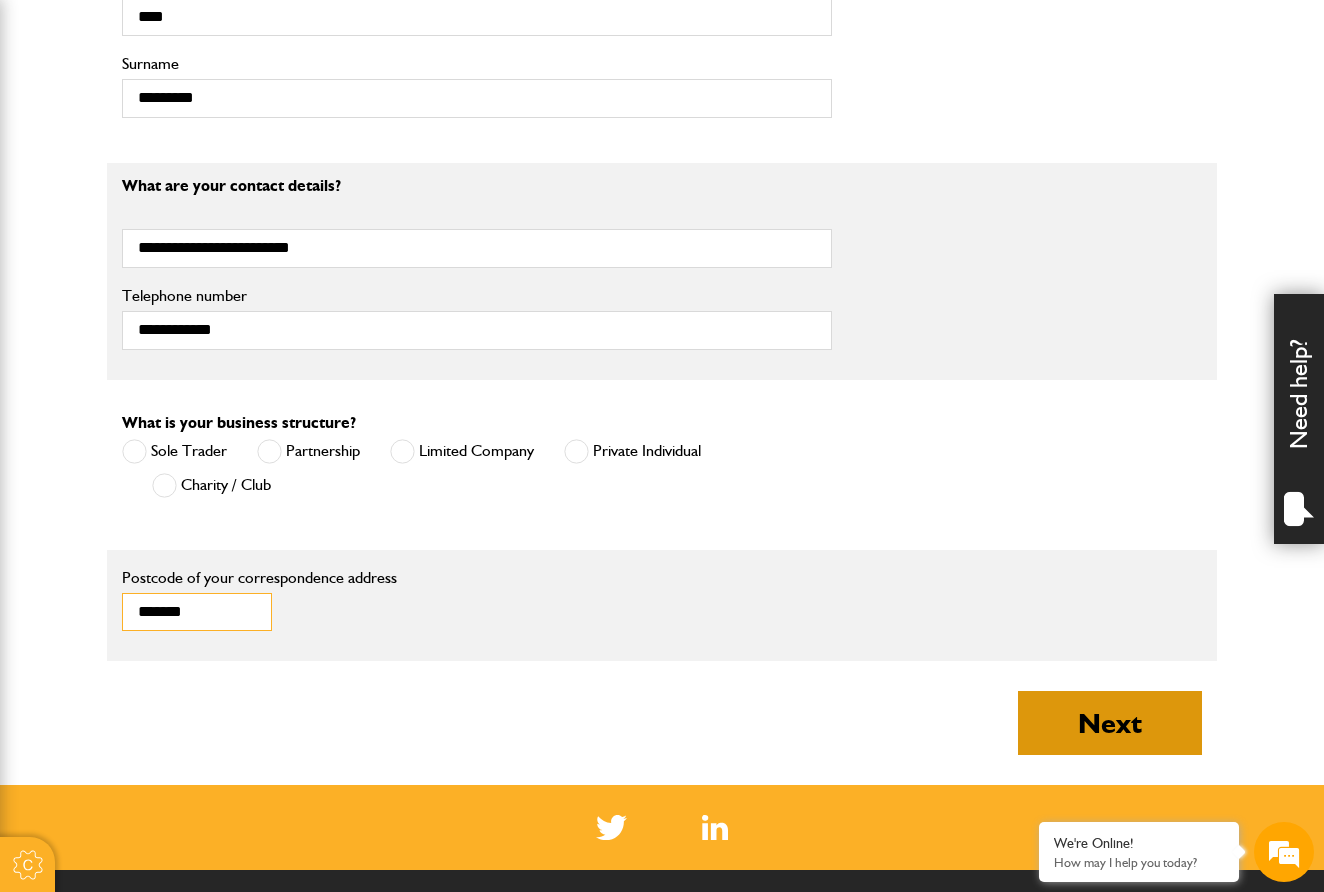 type on "*******" 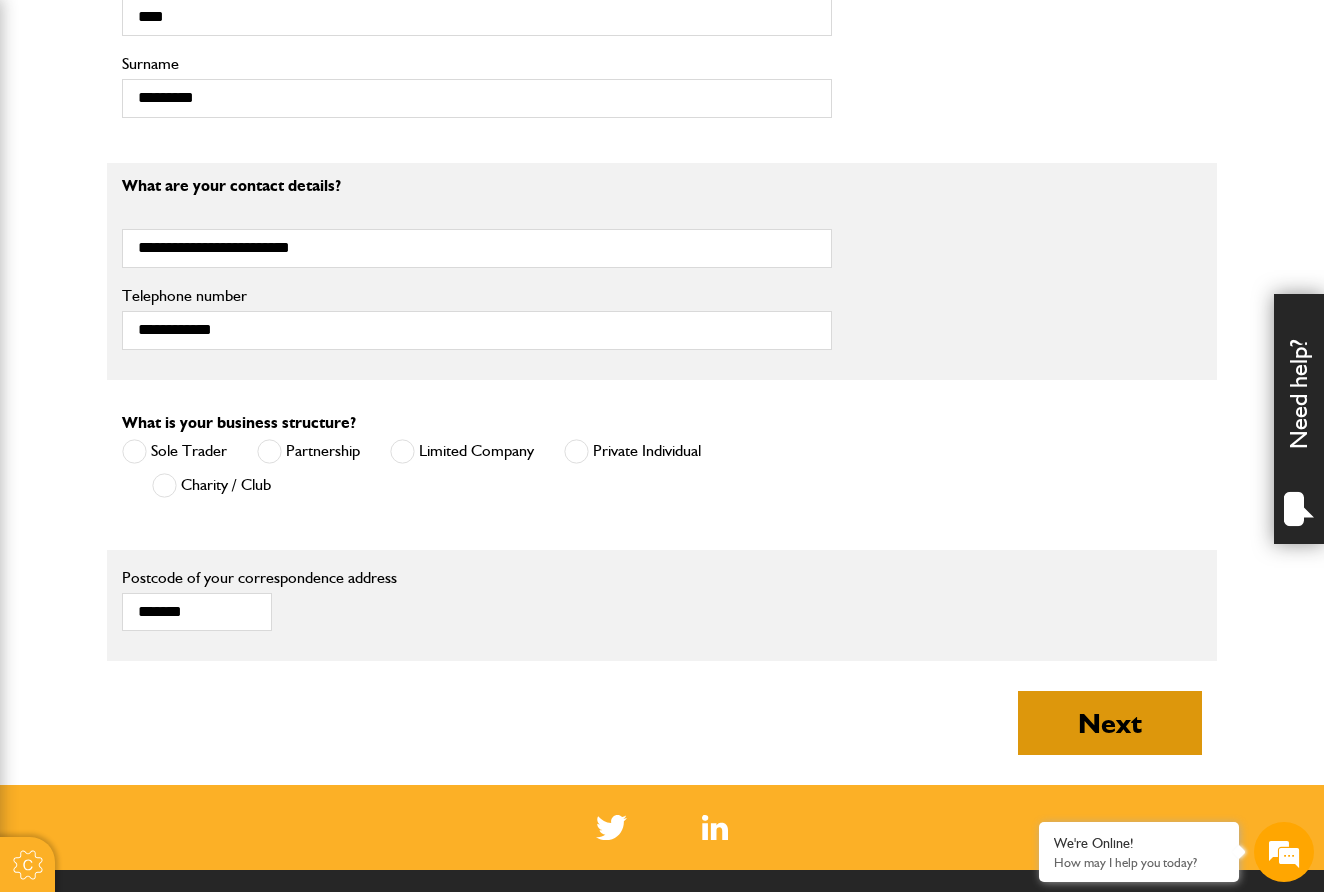 click on "Next" at bounding box center [1110, 723] 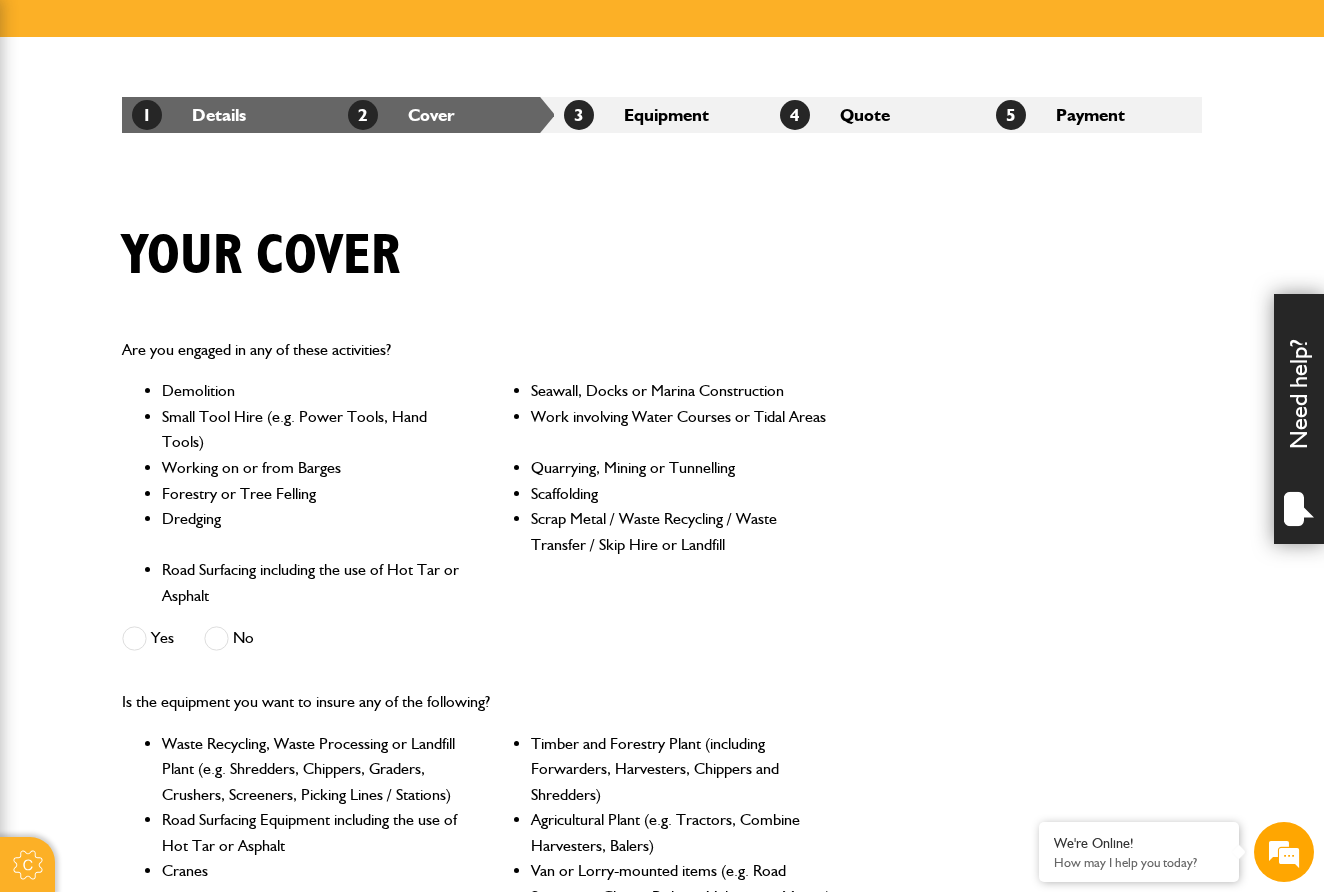 scroll, scrollTop: 301, scrollLeft: 0, axis: vertical 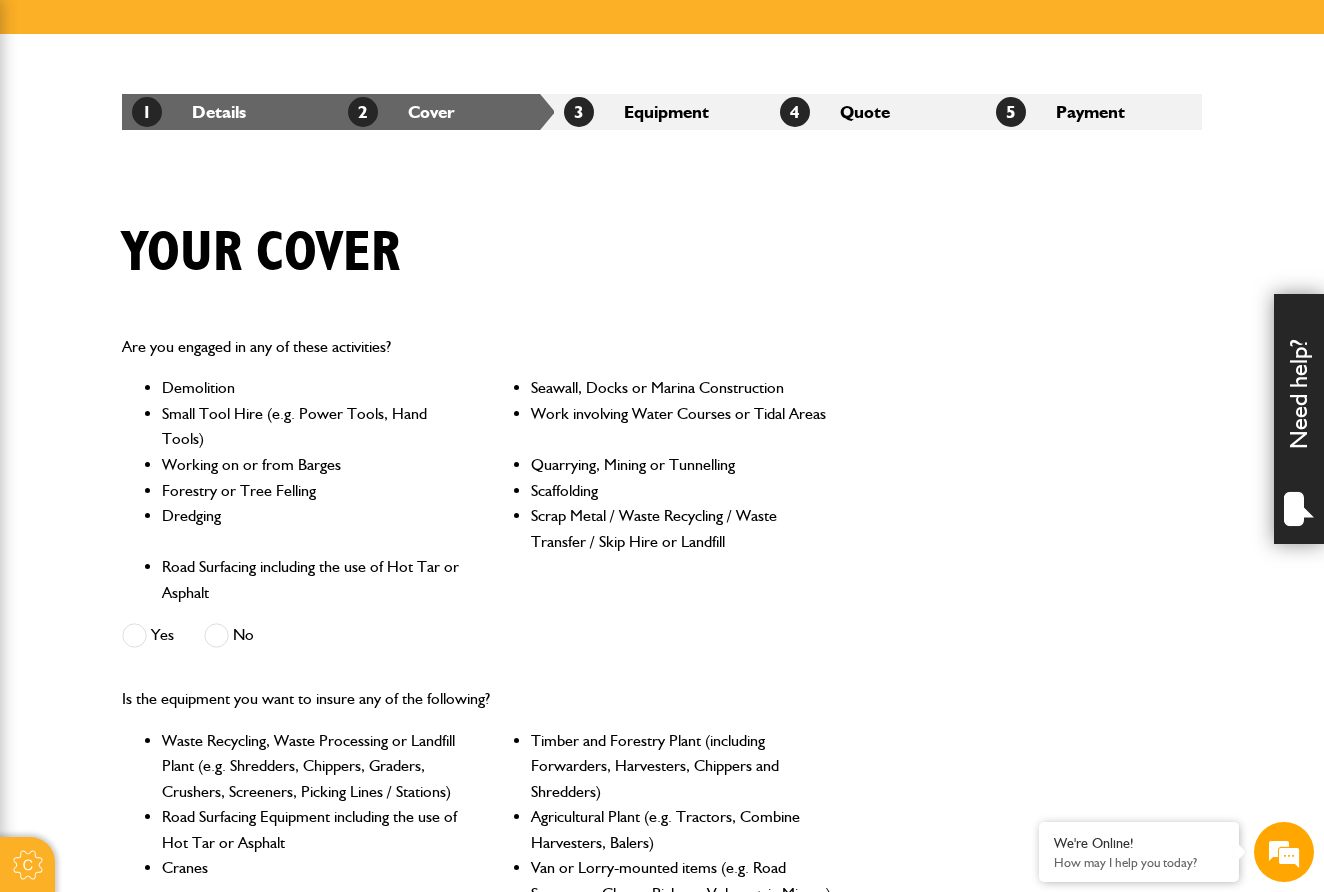 click at bounding box center [216, 635] 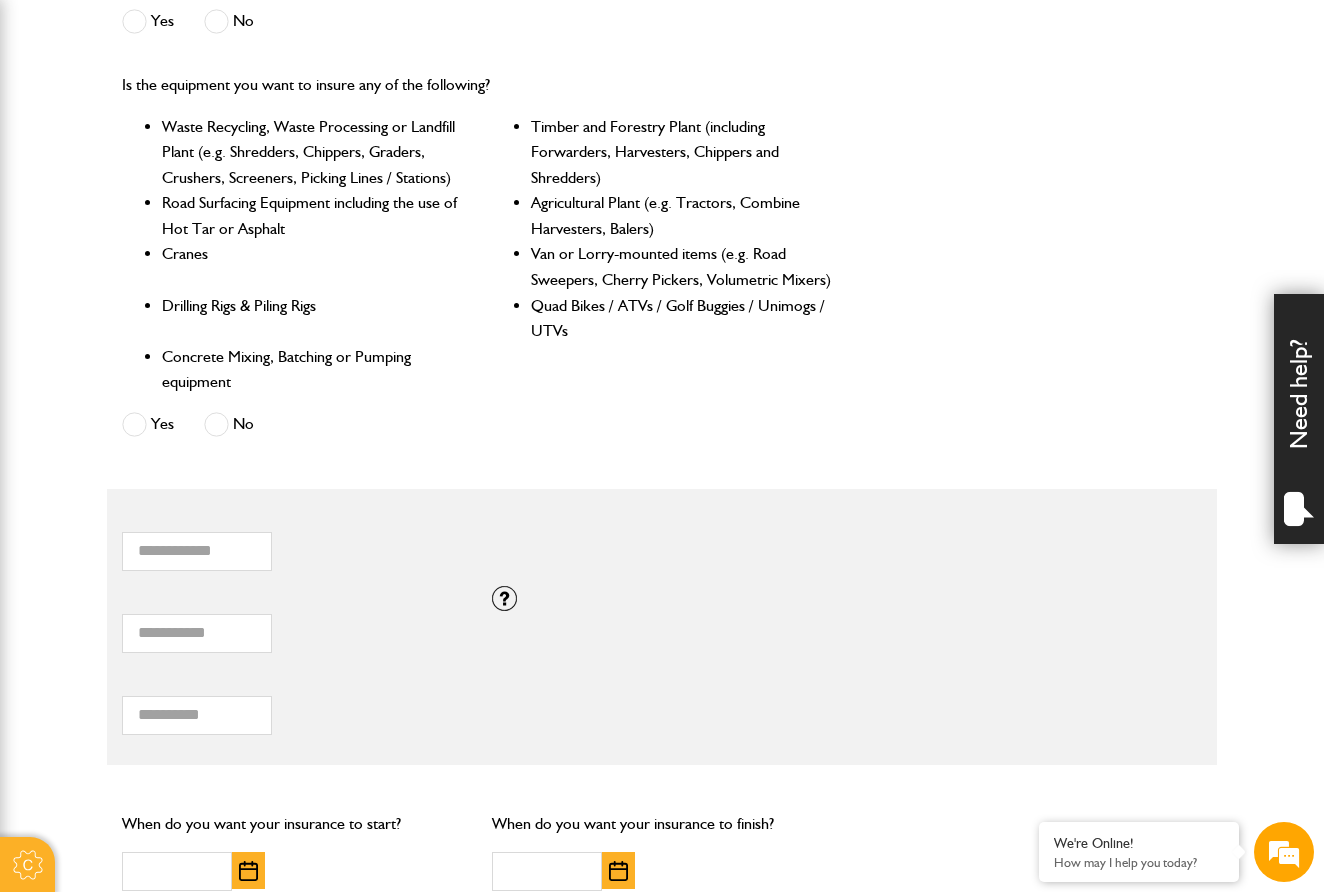 scroll, scrollTop: 916, scrollLeft: 0, axis: vertical 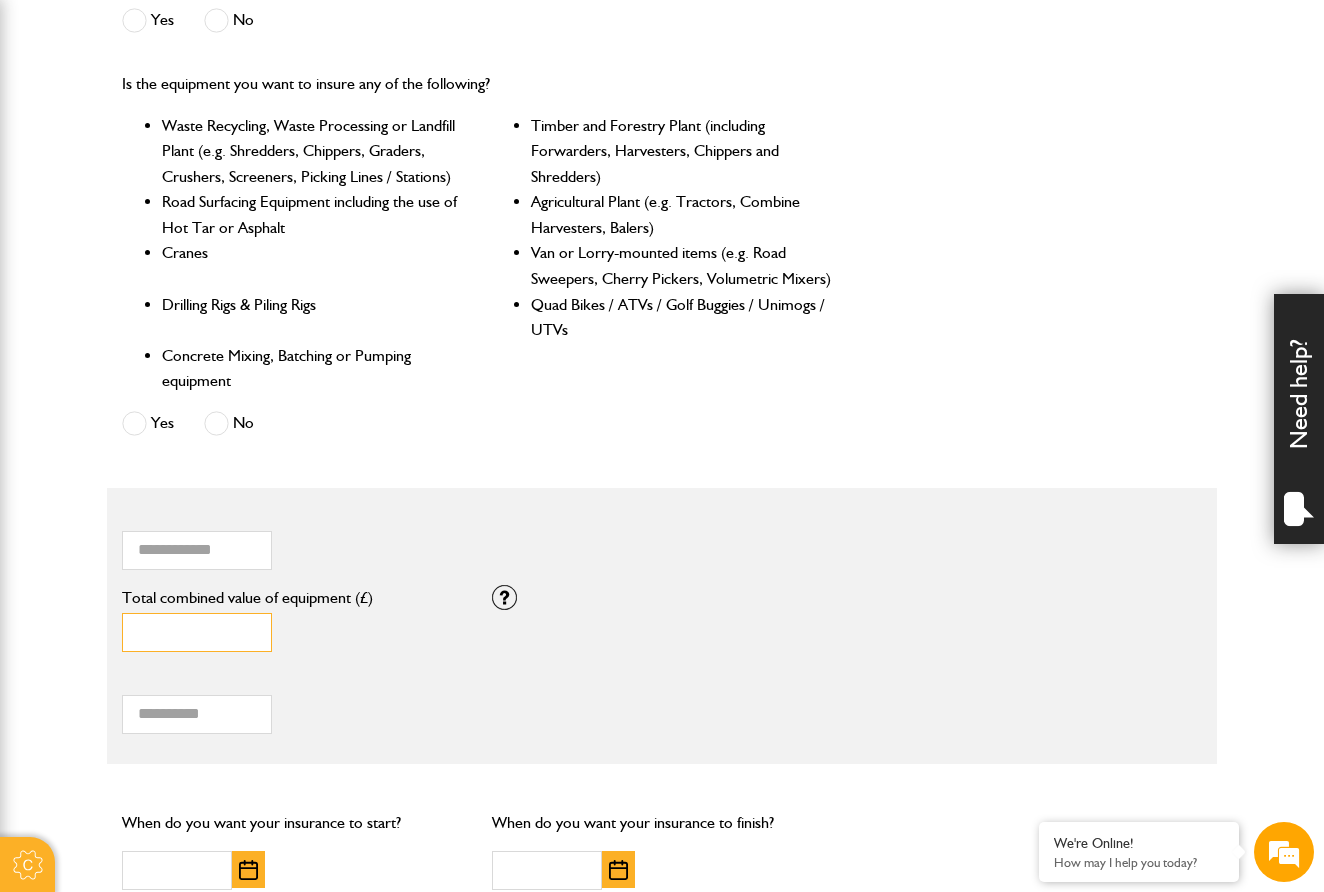 click on "*" at bounding box center (197, 632) 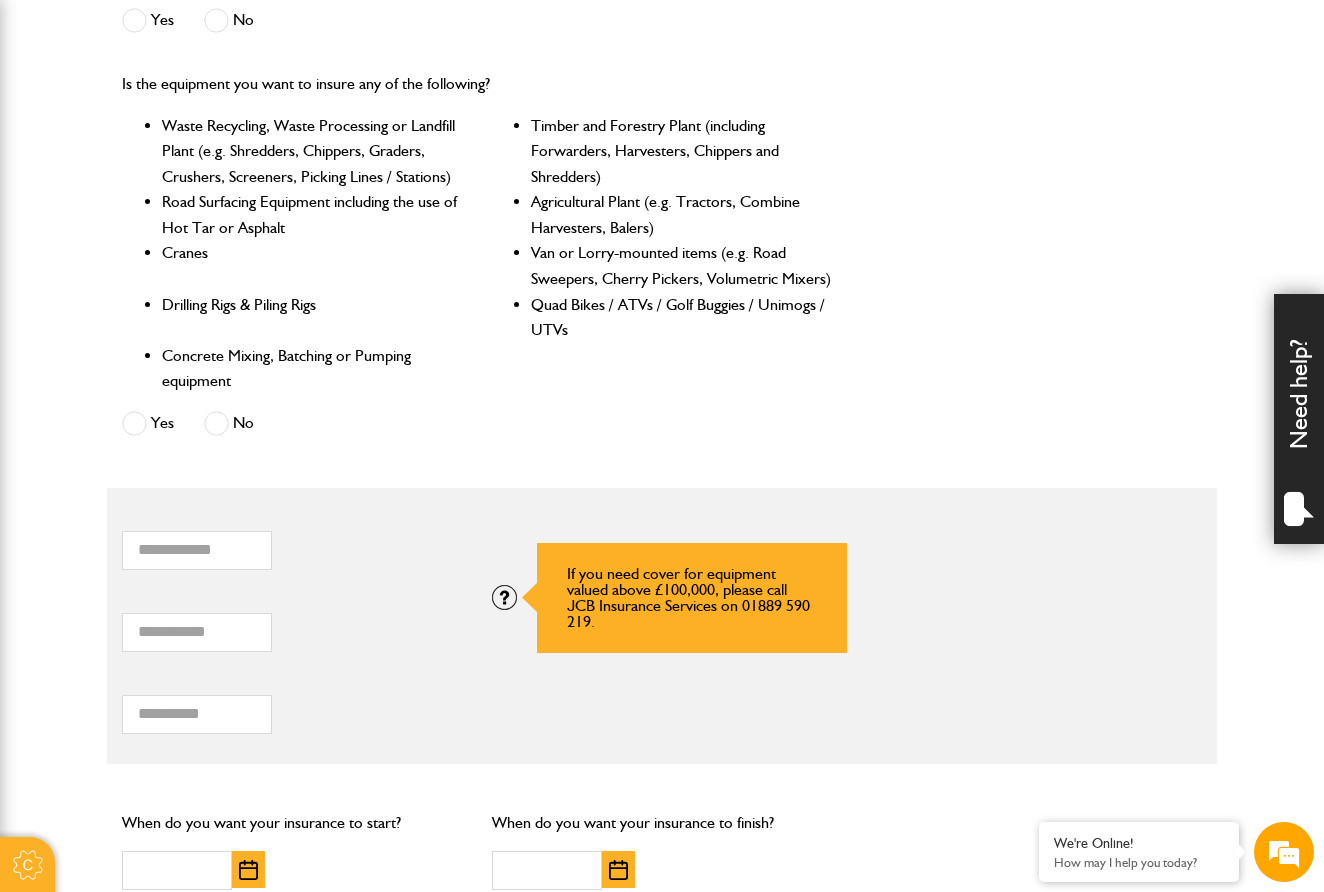 click at bounding box center (504, 597) 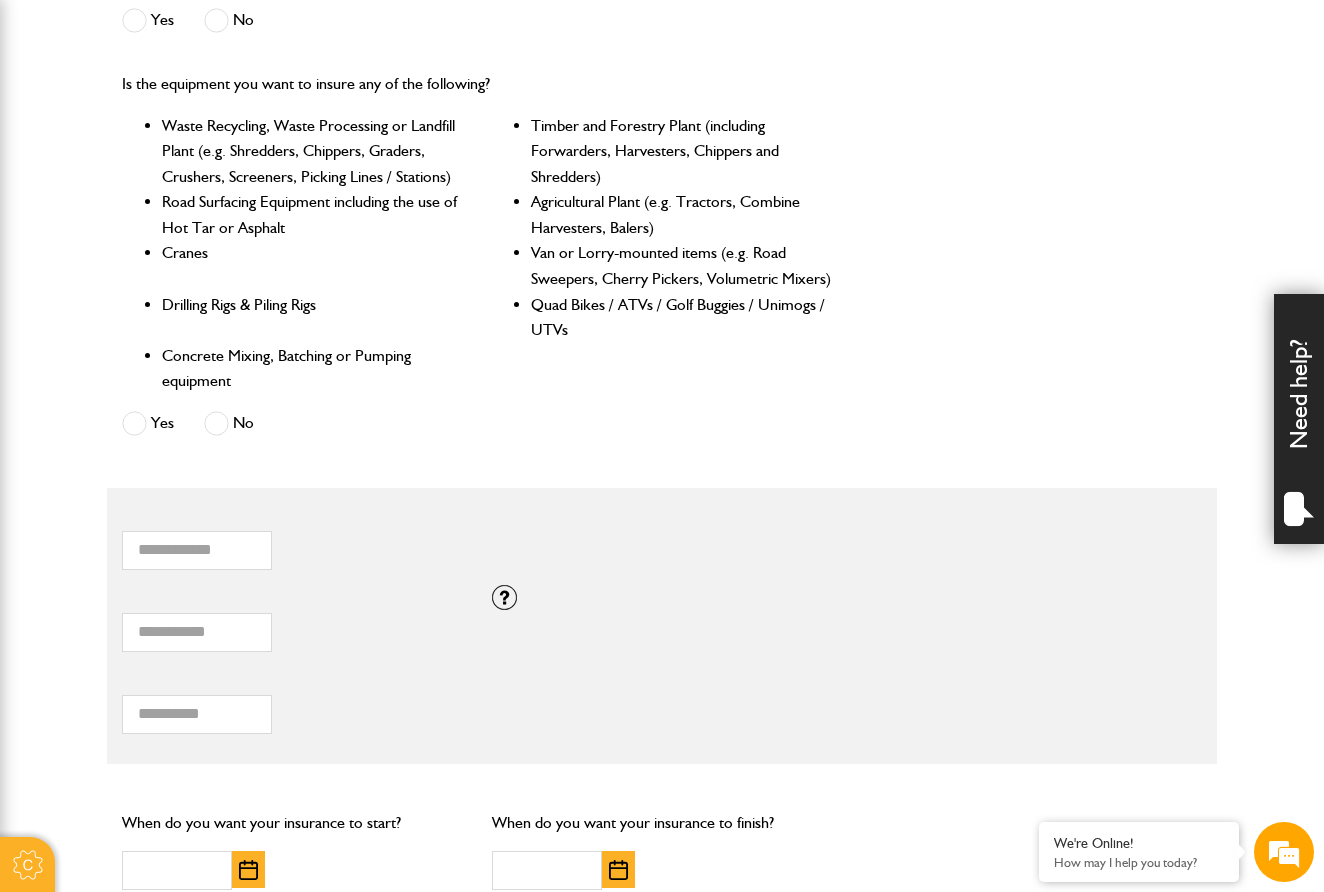 click on "*****
Total combined value of equipment (£)" at bounding box center [292, 621] 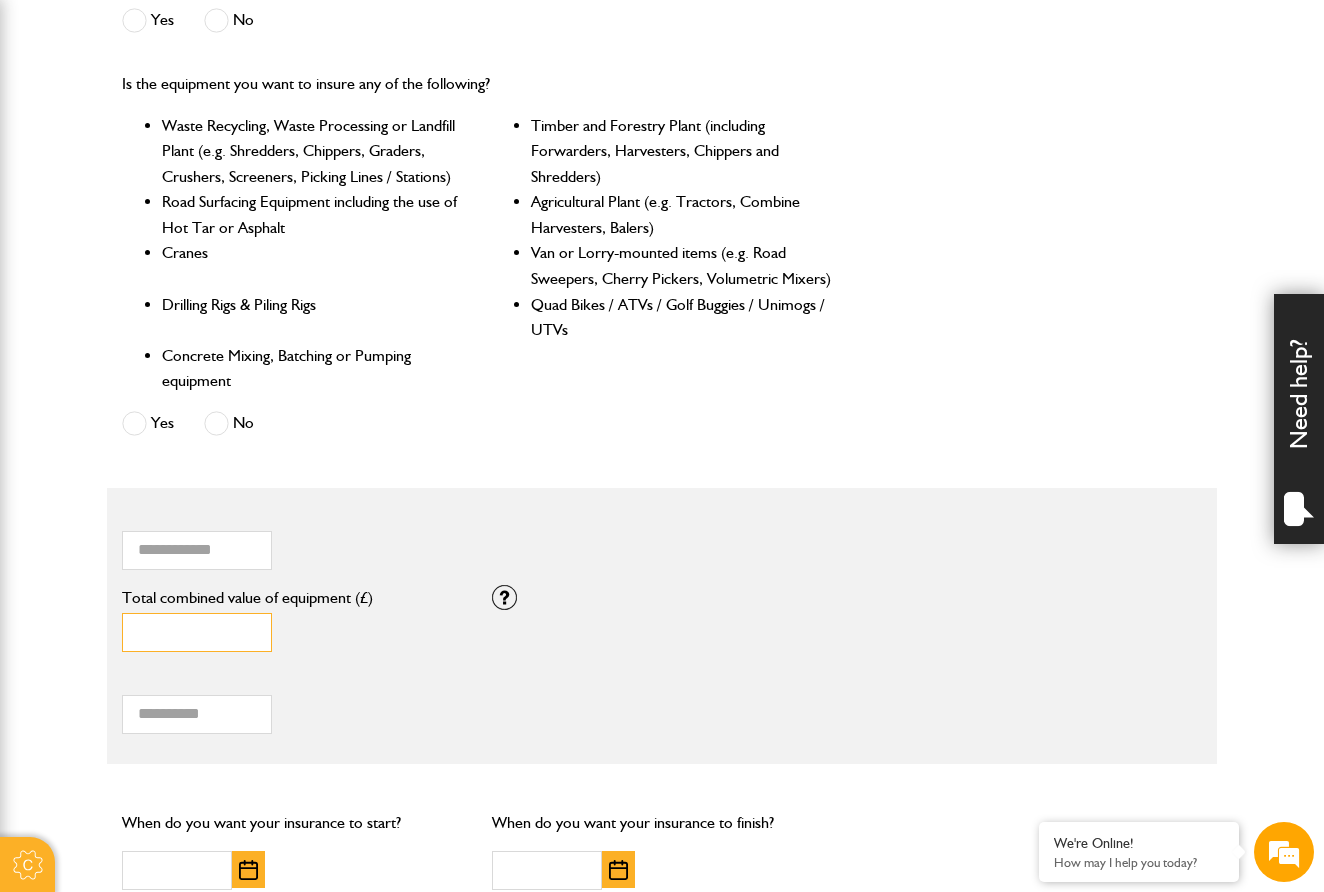 type on "****" 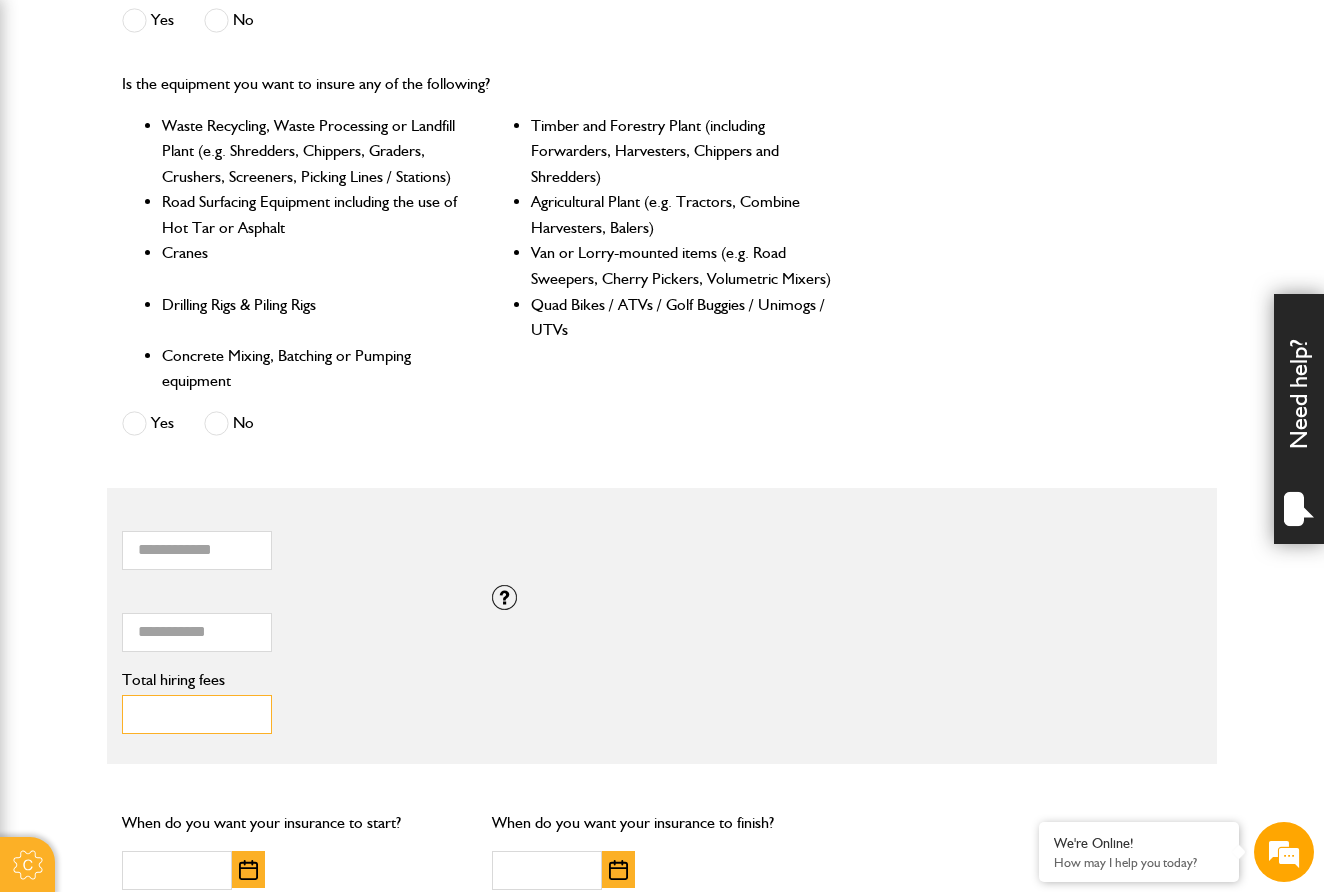 click on "Total hiring fees" at bounding box center [197, 714] 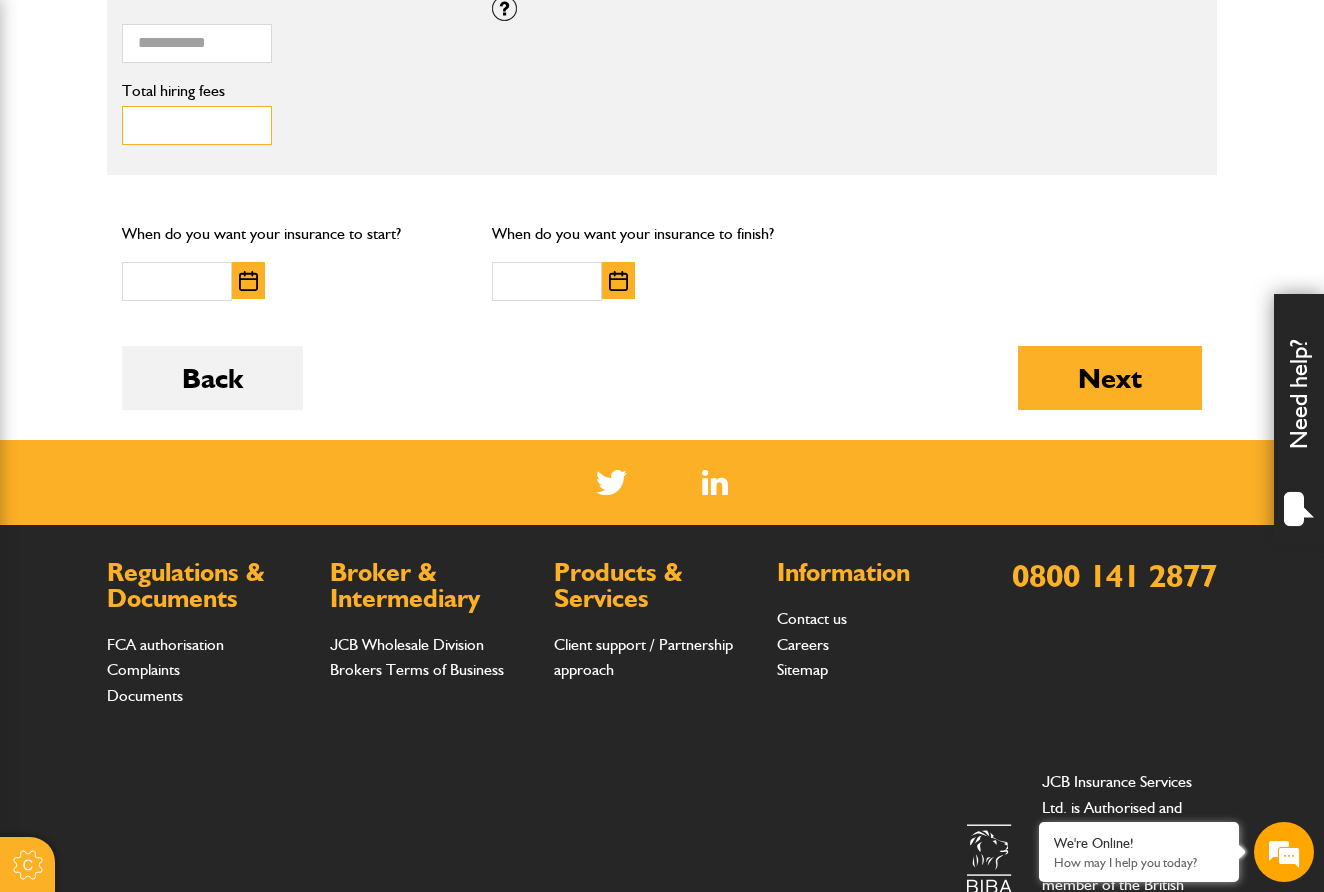 type on "***" 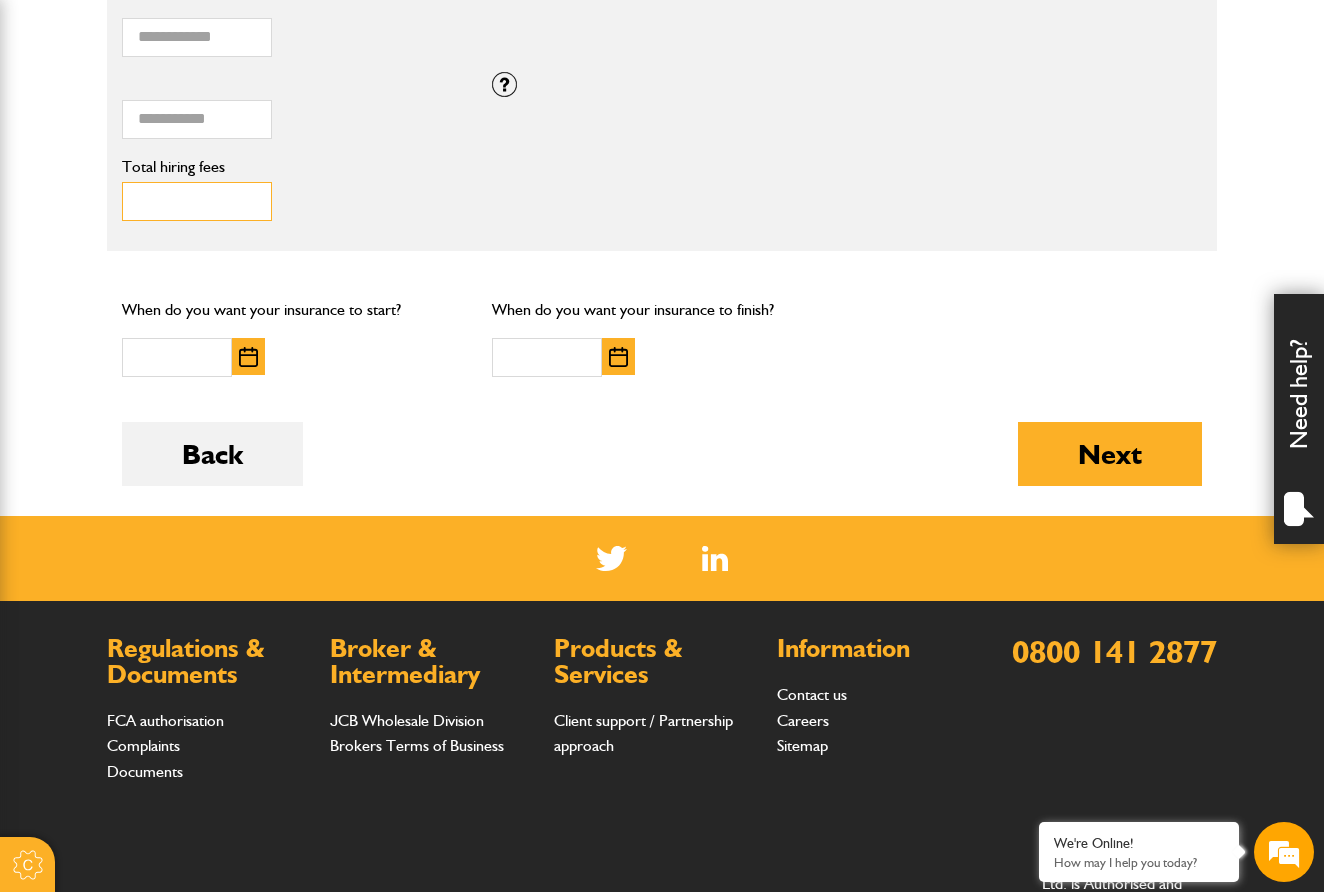 scroll, scrollTop: 1426, scrollLeft: 0, axis: vertical 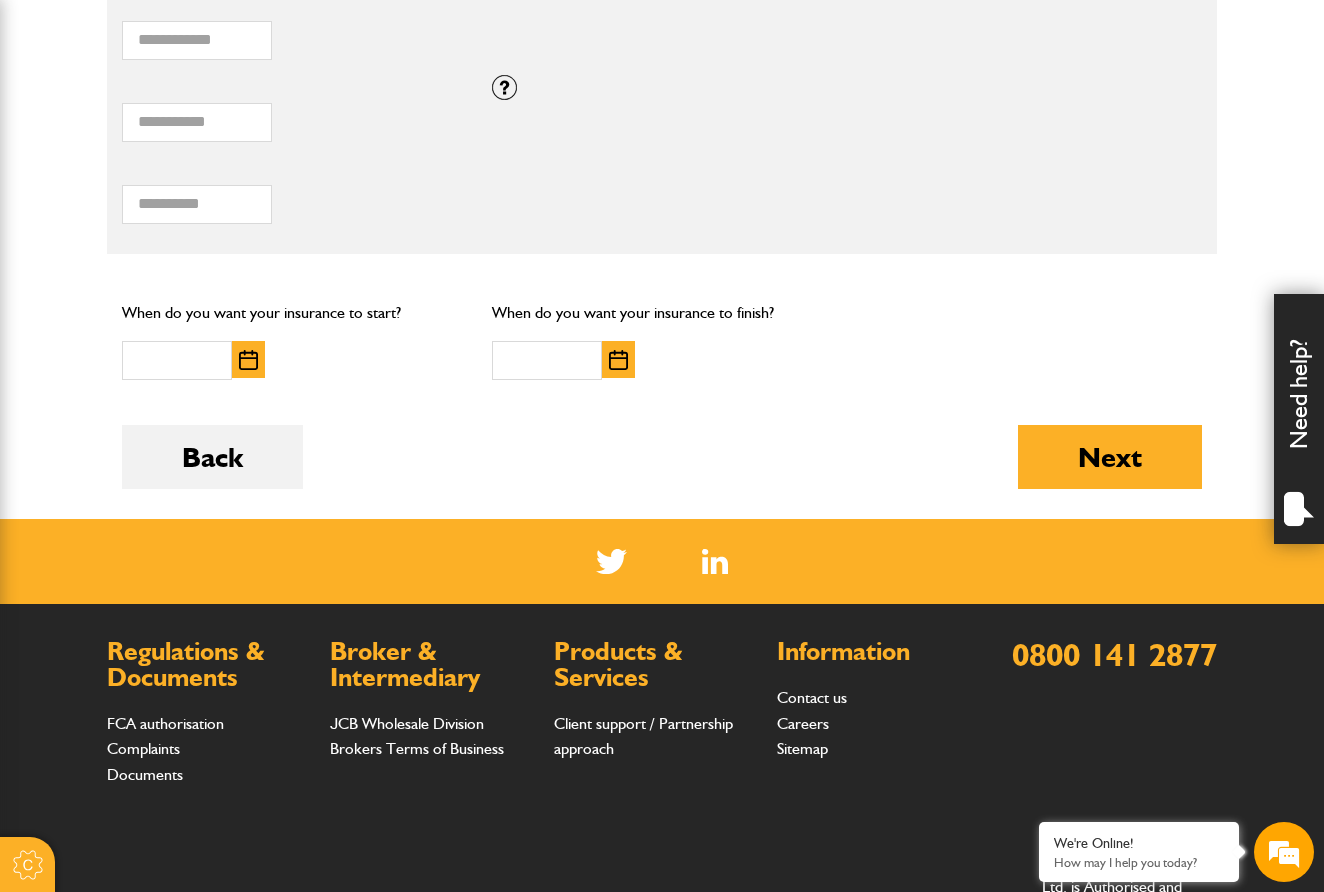 click at bounding box center [248, 360] 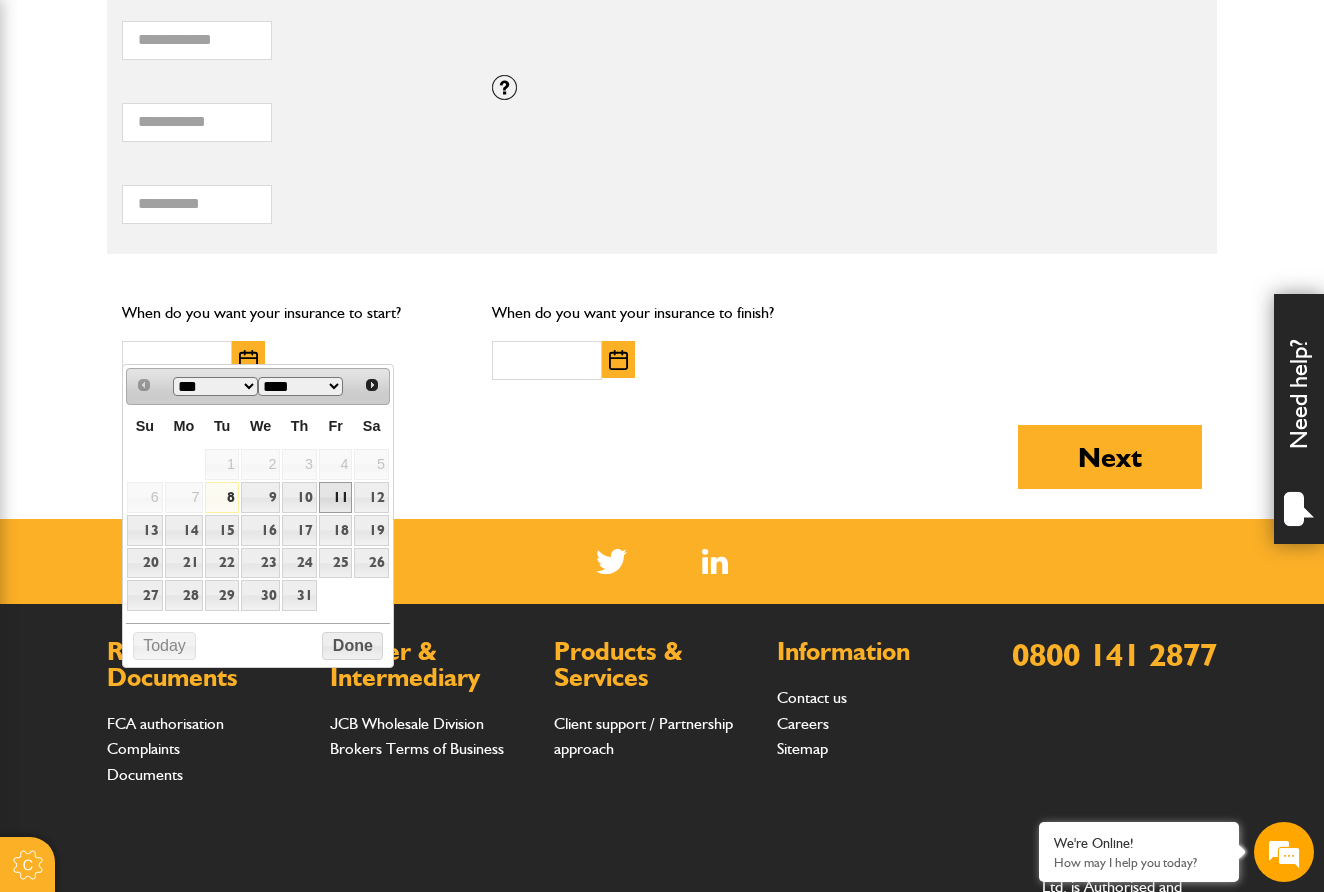 click on "11" at bounding box center (336, 497) 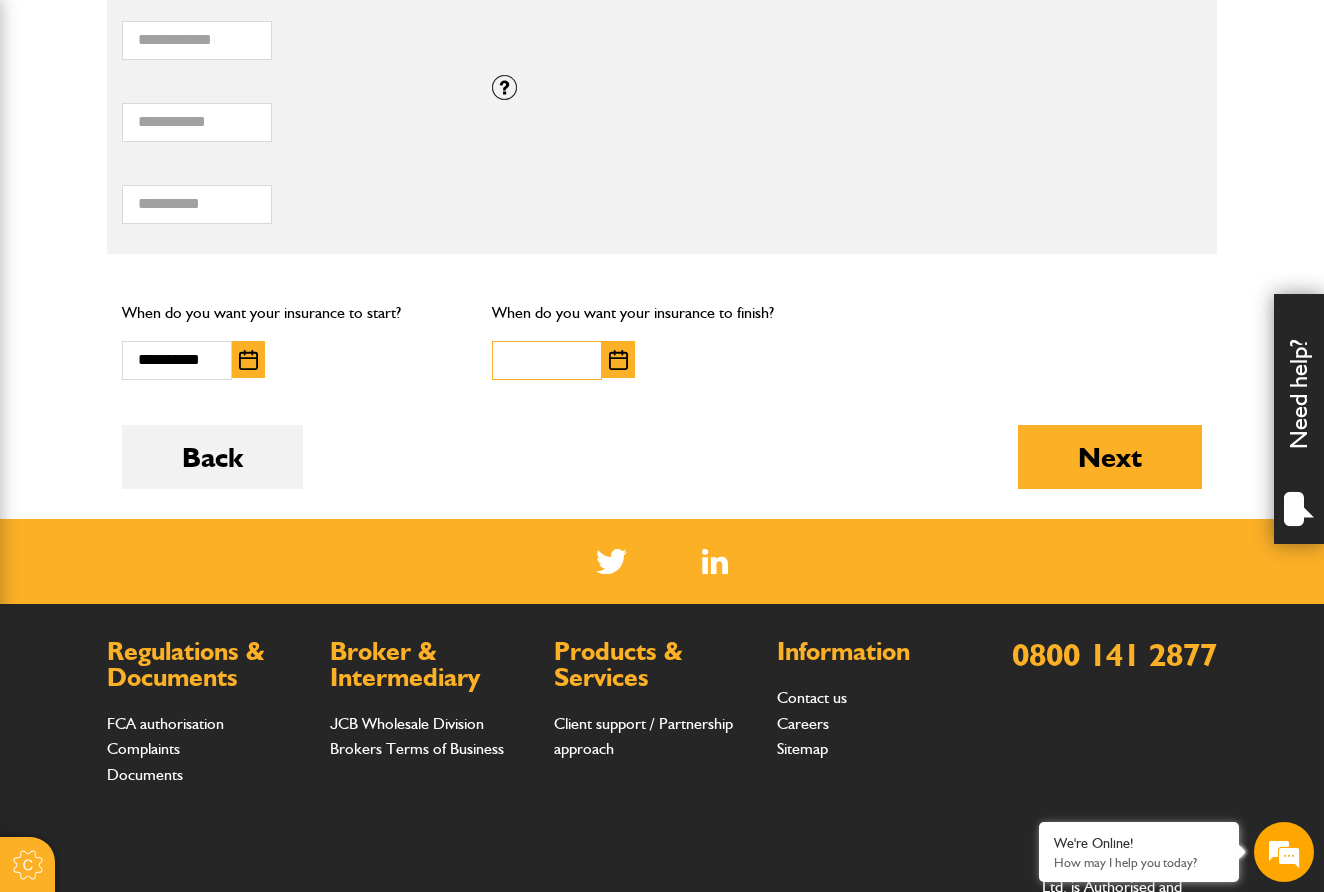 click at bounding box center (547, 360) 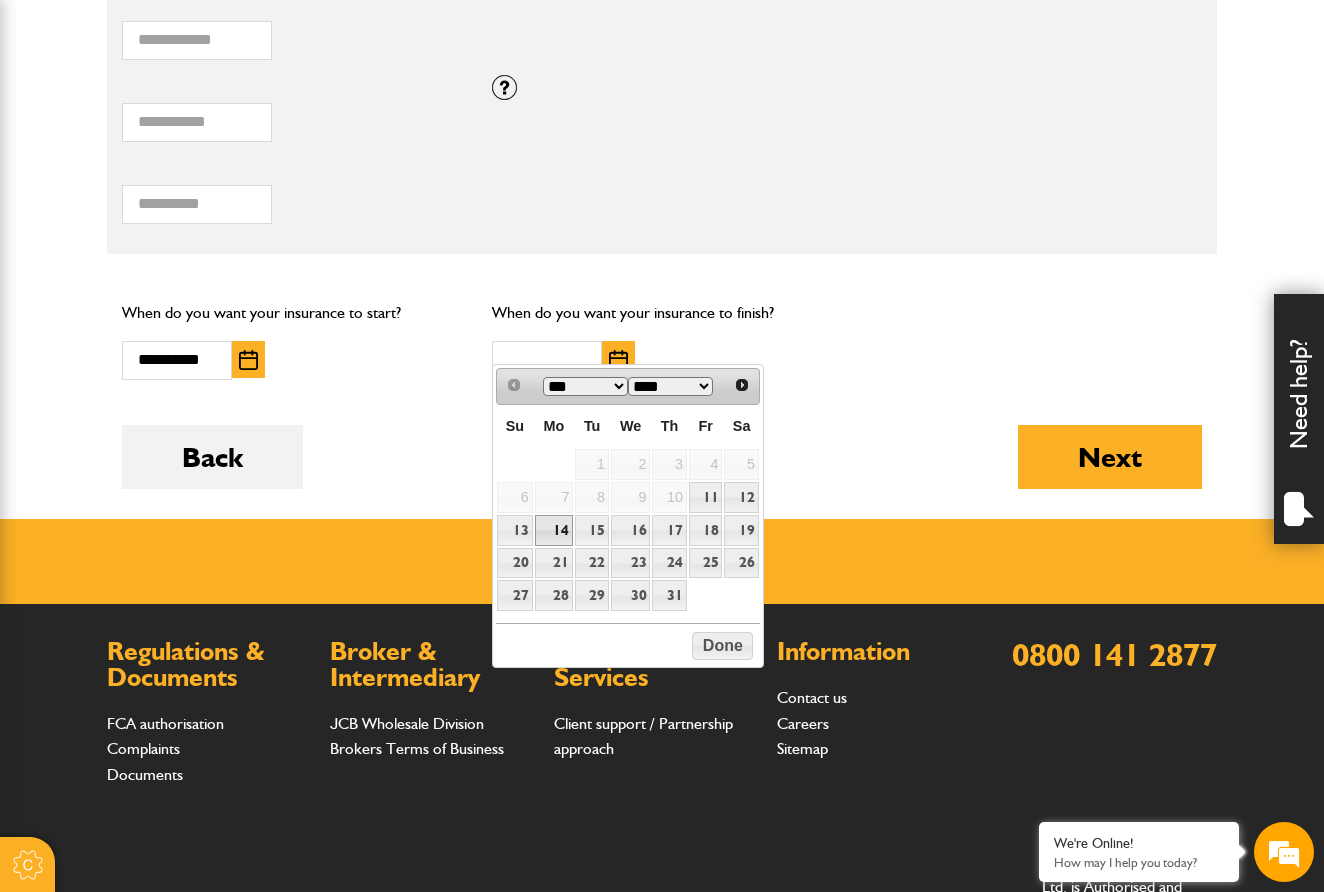 click on "14" at bounding box center (554, 530) 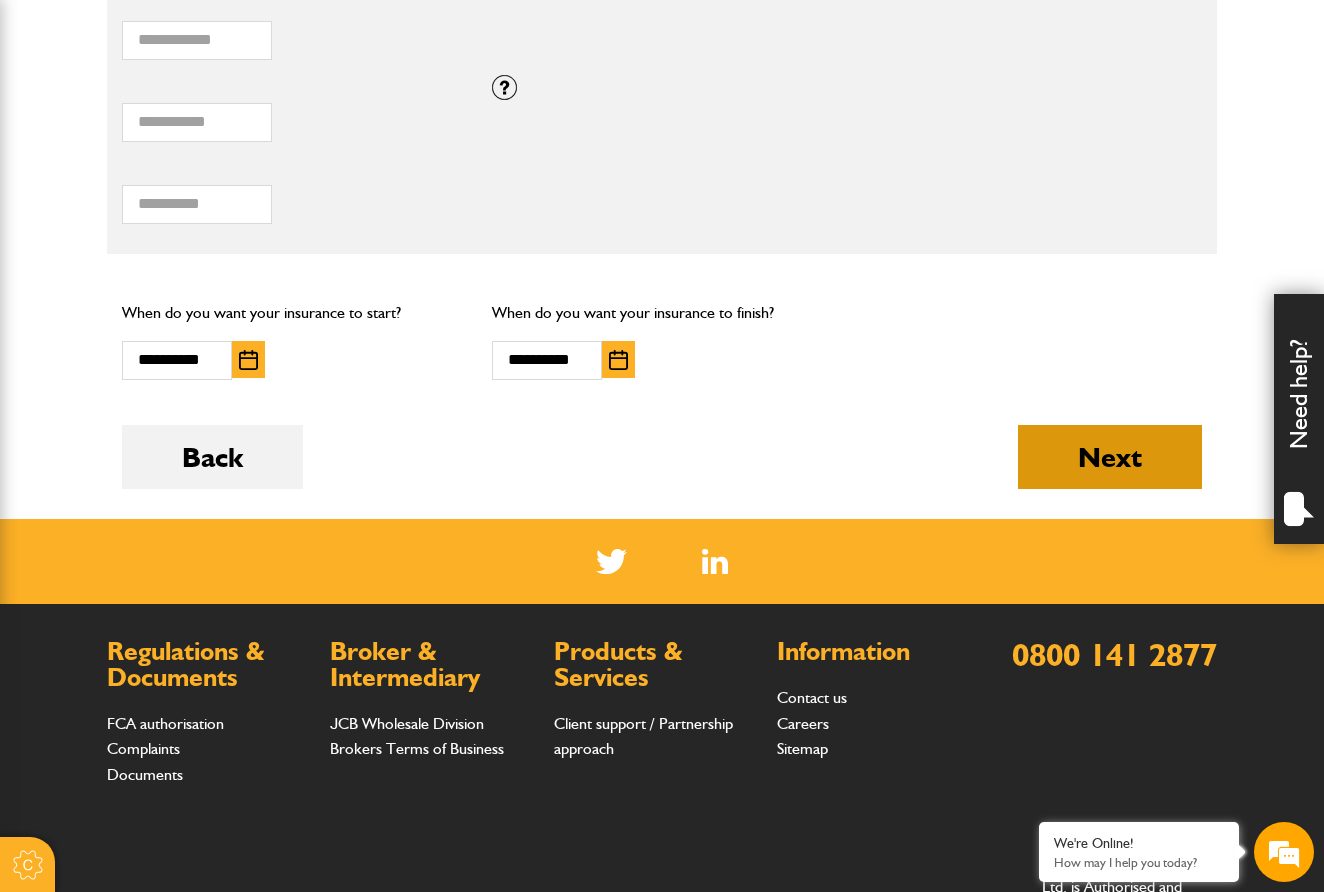 click on "Next" at bounding box center [1110, 457] 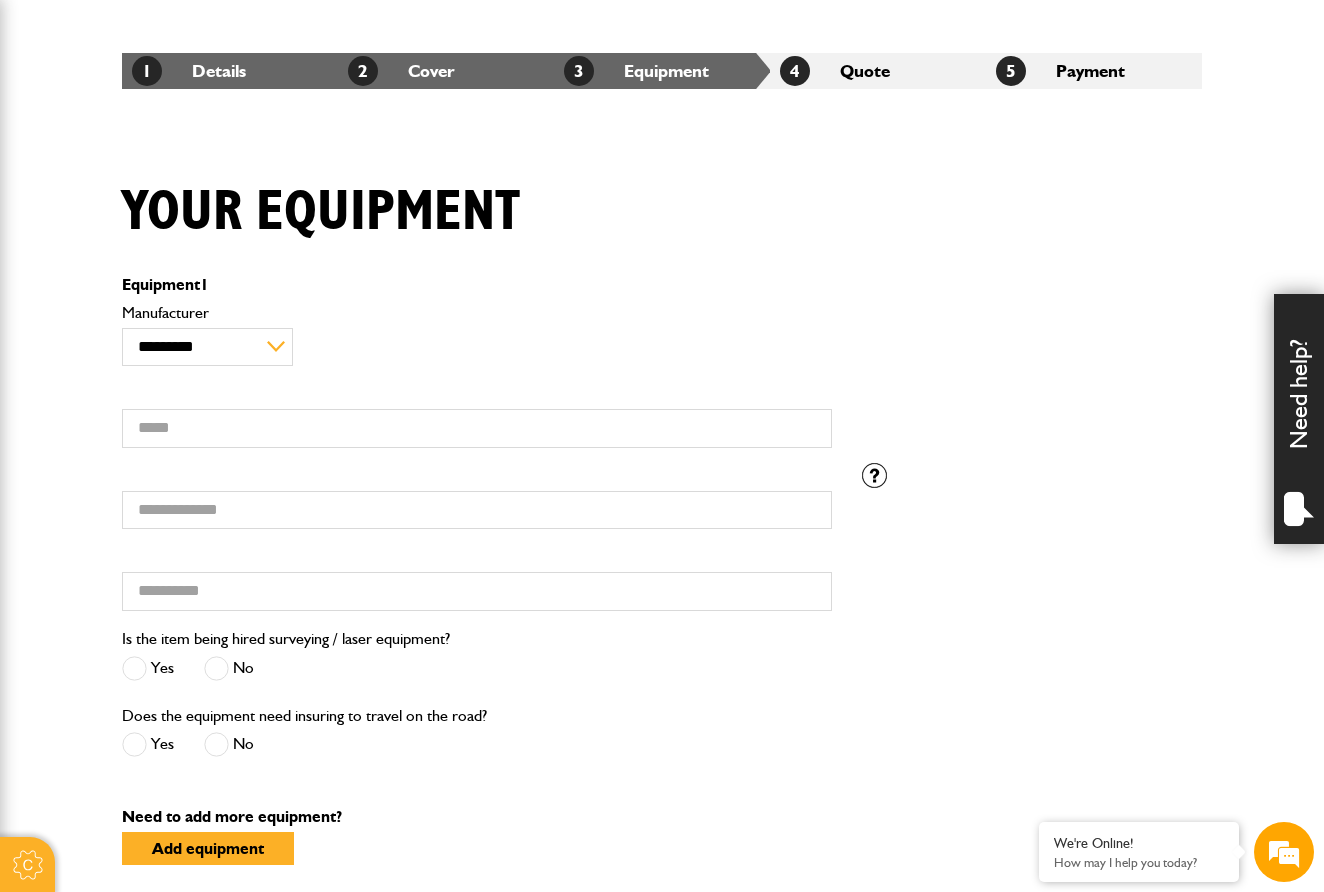 scroll, scrollTop: 348, scrollLeft: 0, axis: vertical 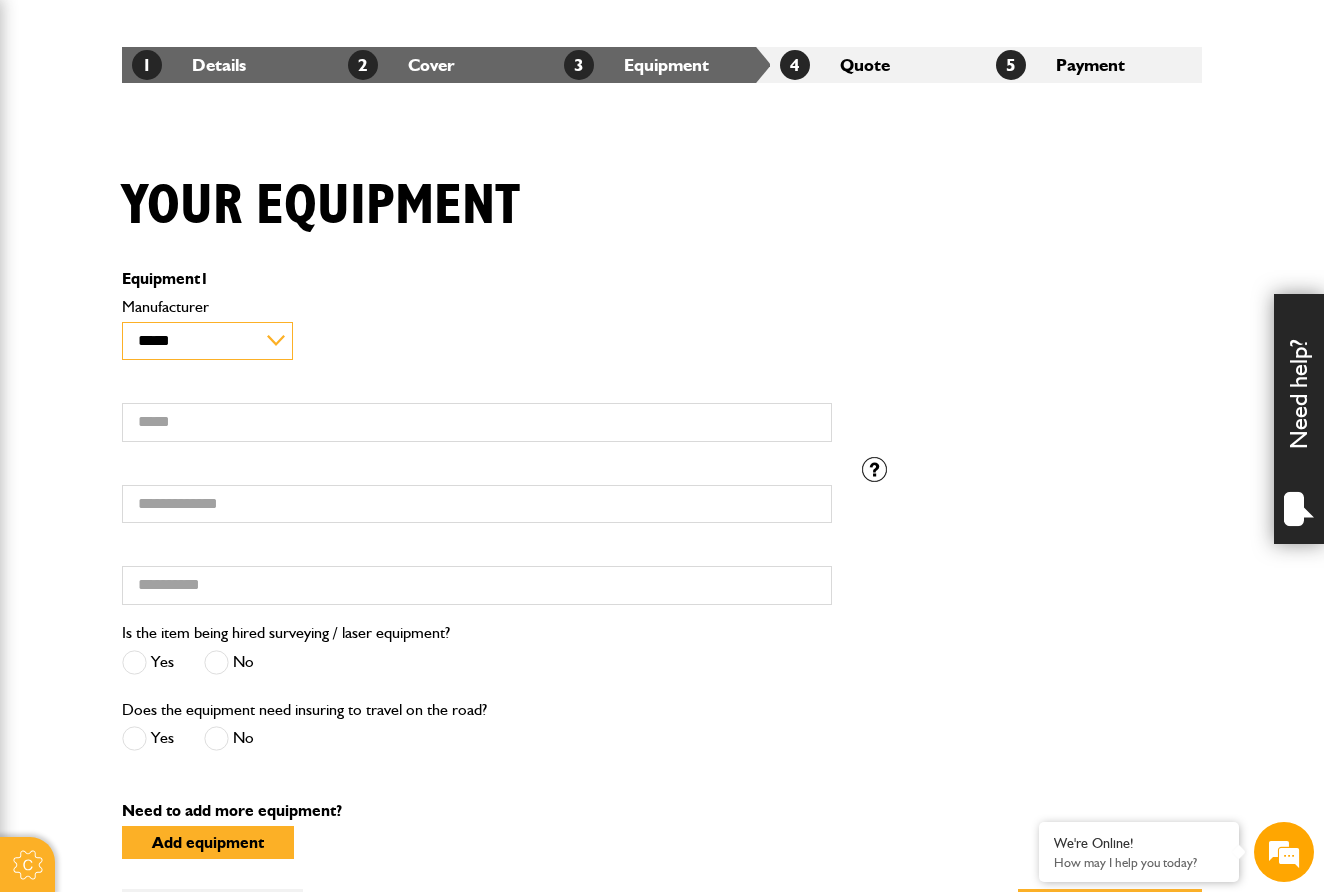 select on "**" 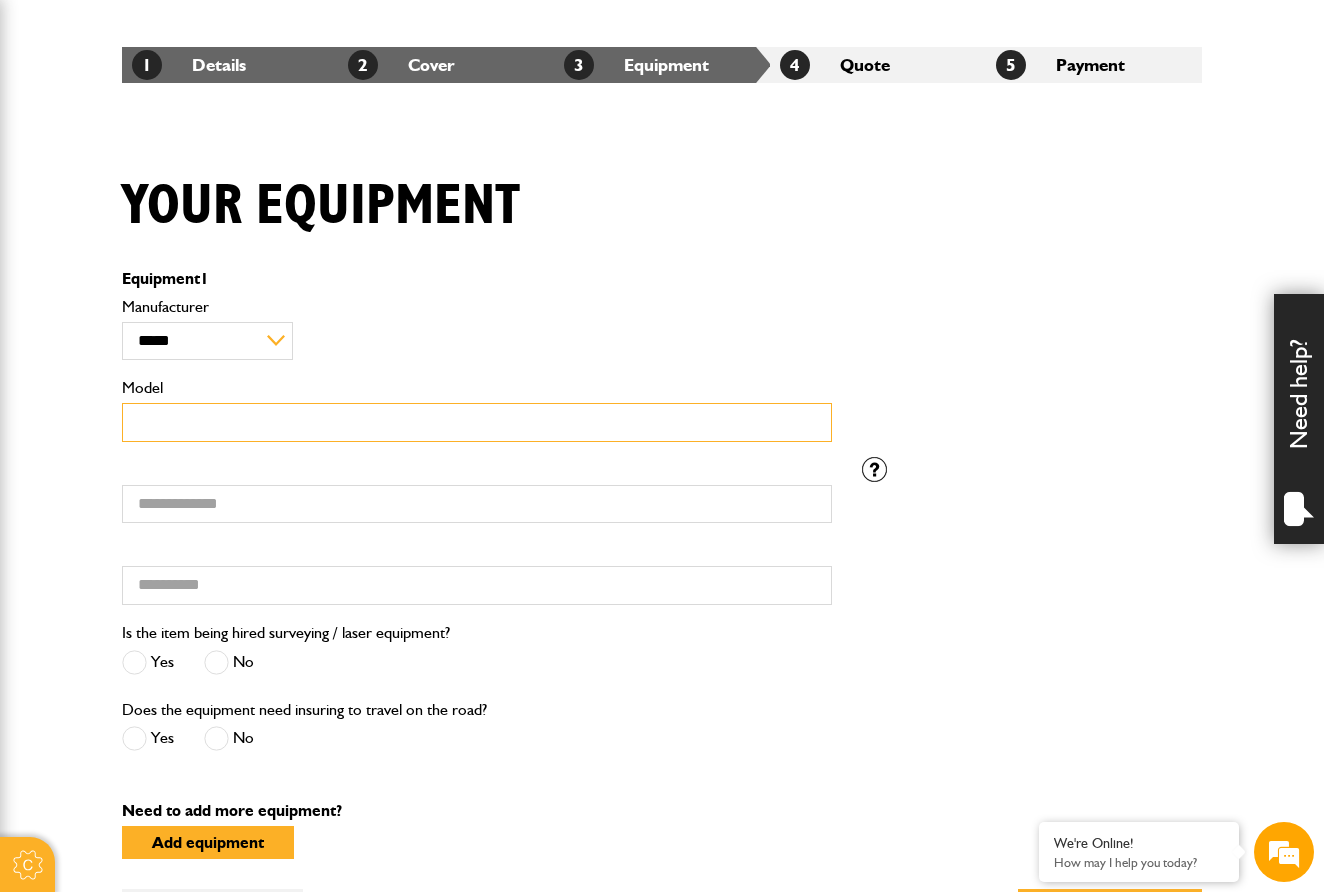 click on "Model" at bounding box center (477, 422) 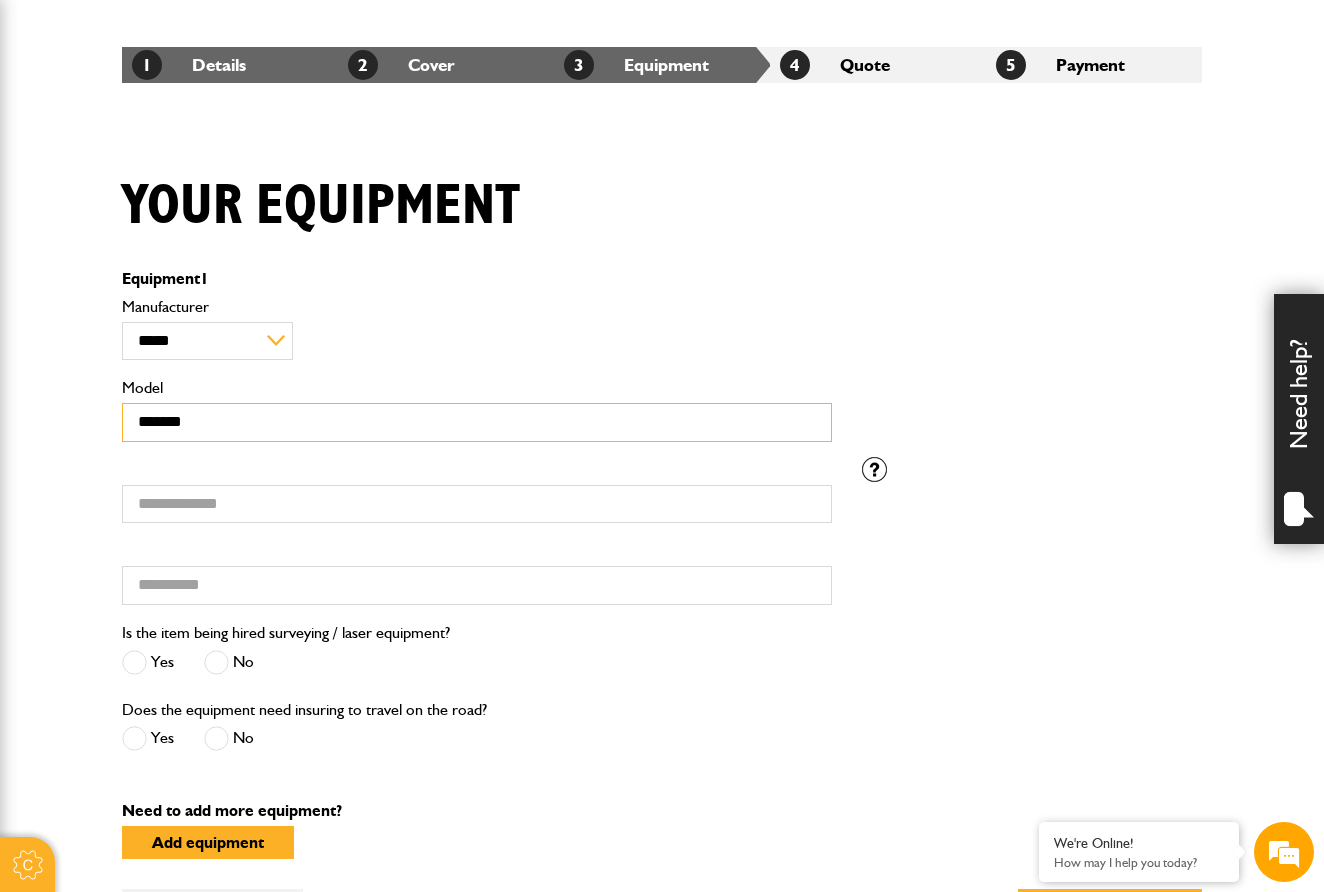 type on "*******" 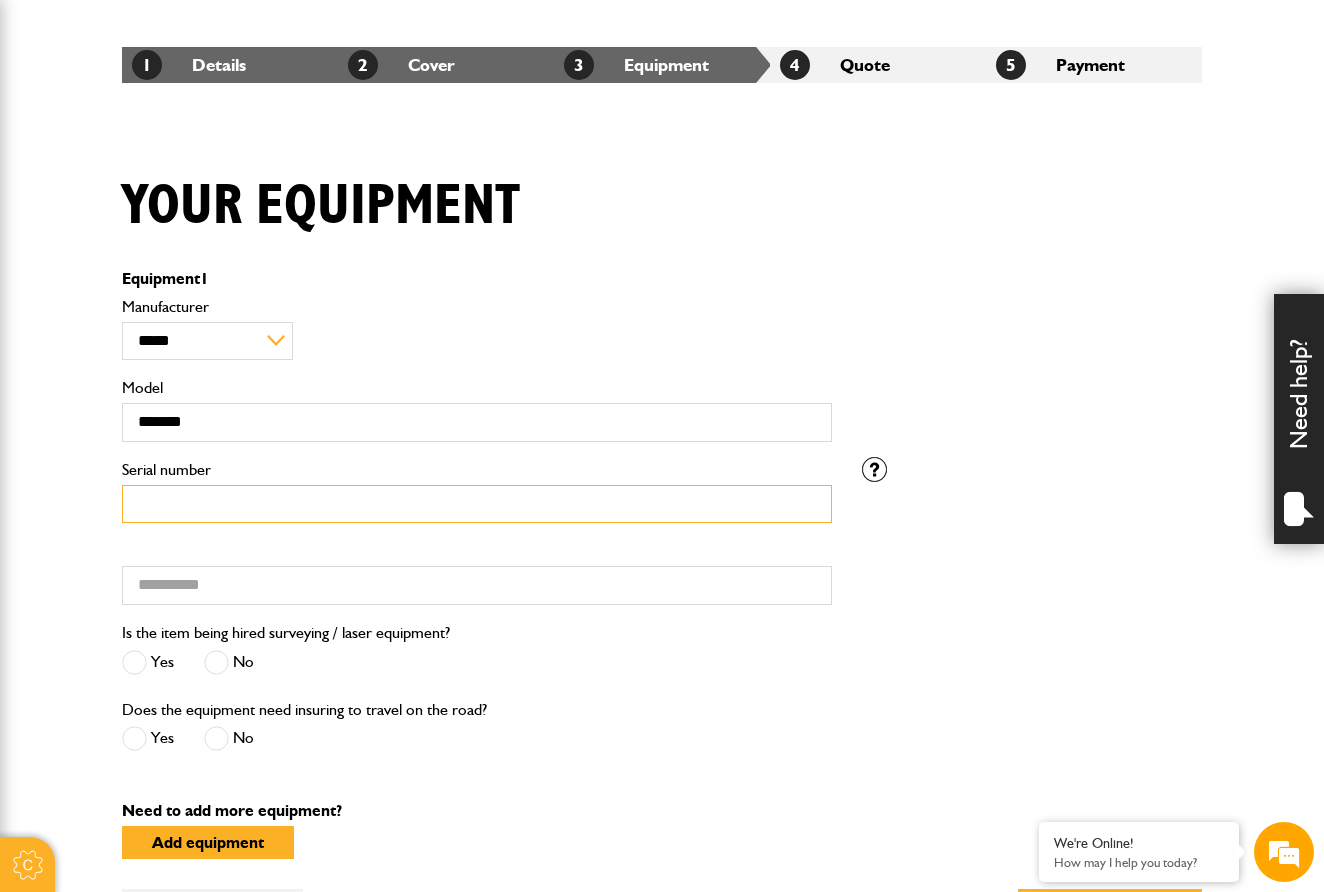 click on "Serial number" at bounding box center (477, 504) 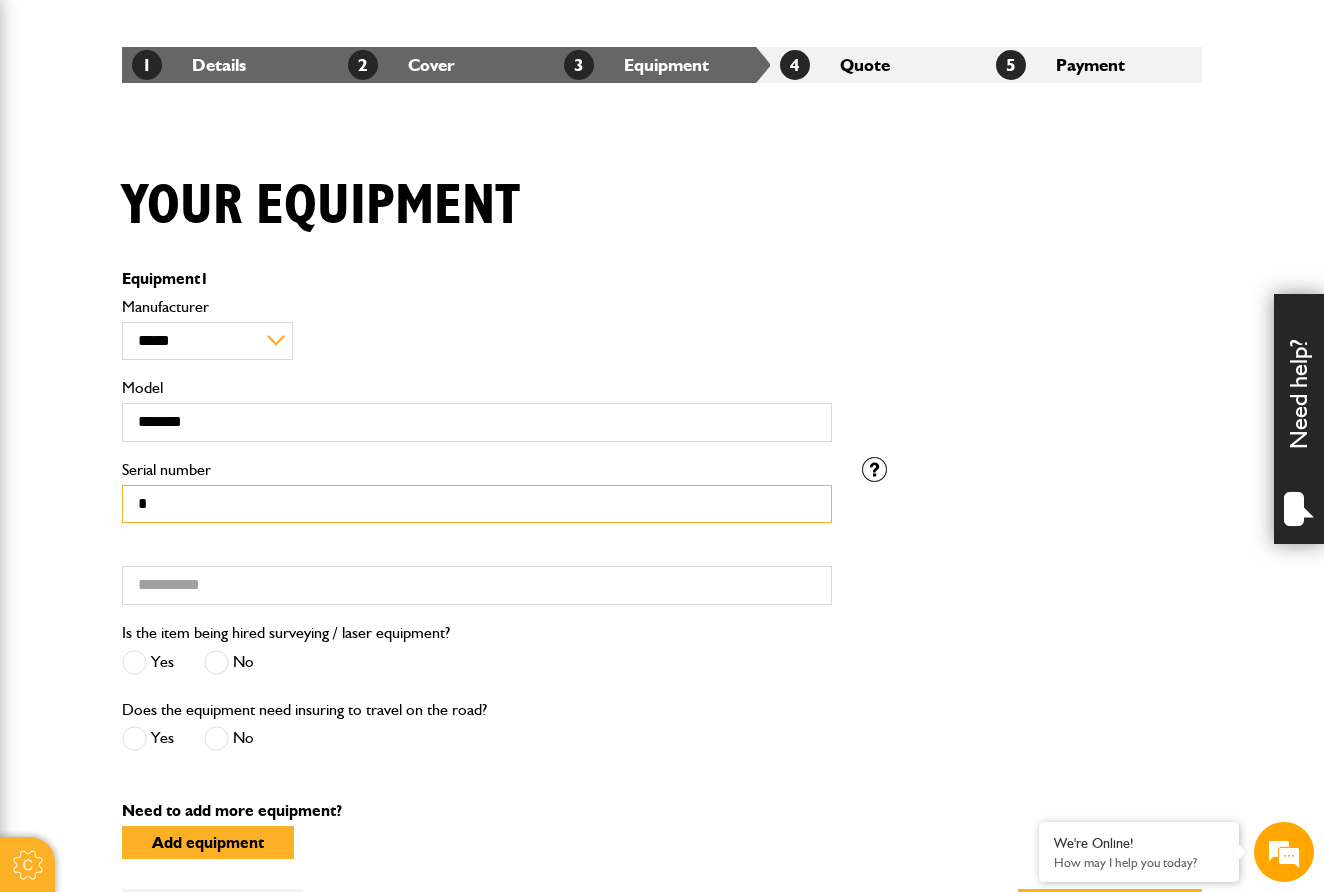 type on "*" 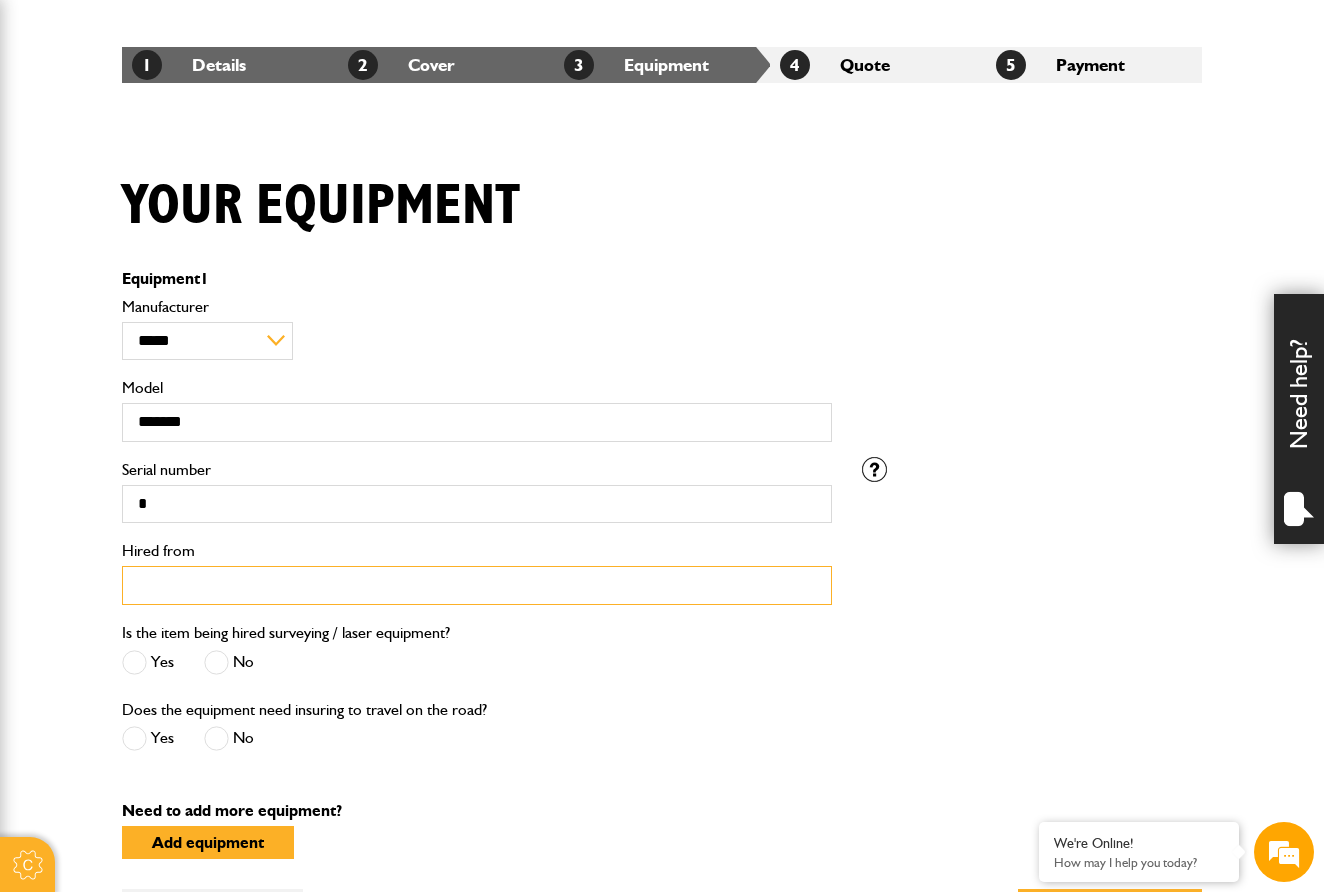 click on "Hired from" at bounding box center [477, 585] 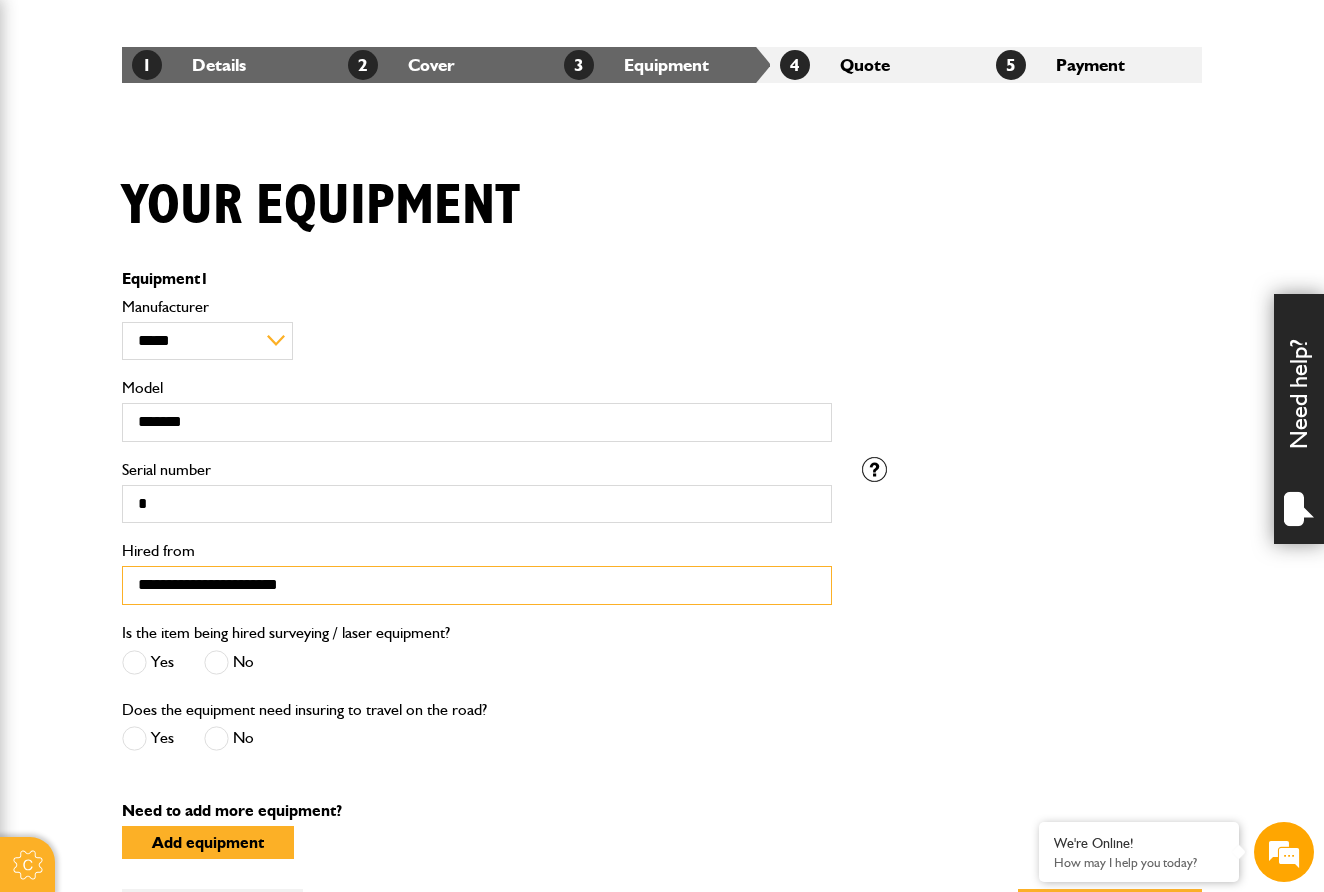 type on "**********" 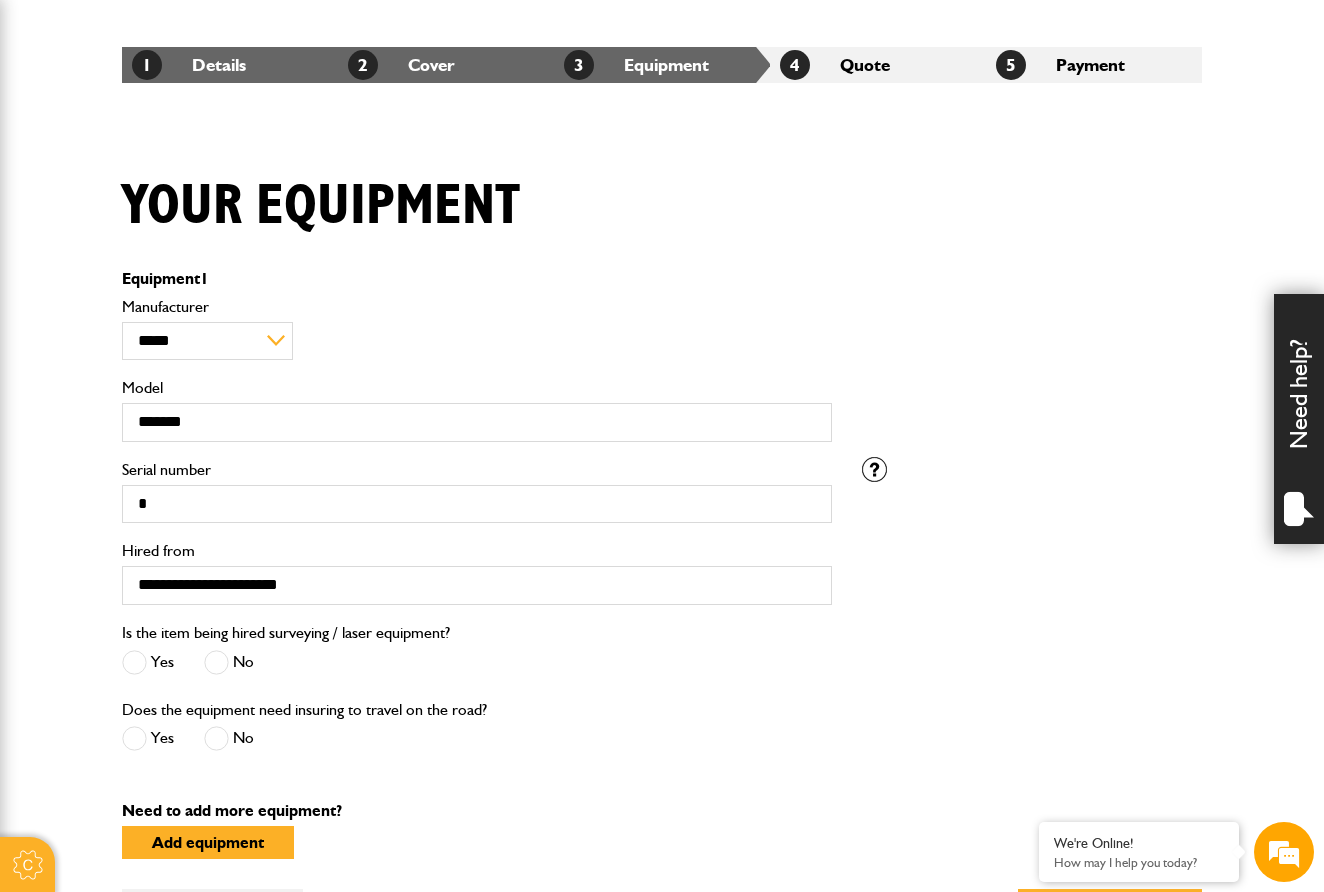 drag, startPoint x: 284, startPoint y: 616, endPoint x: 291, endPoint y: 665, distance: 49.497475 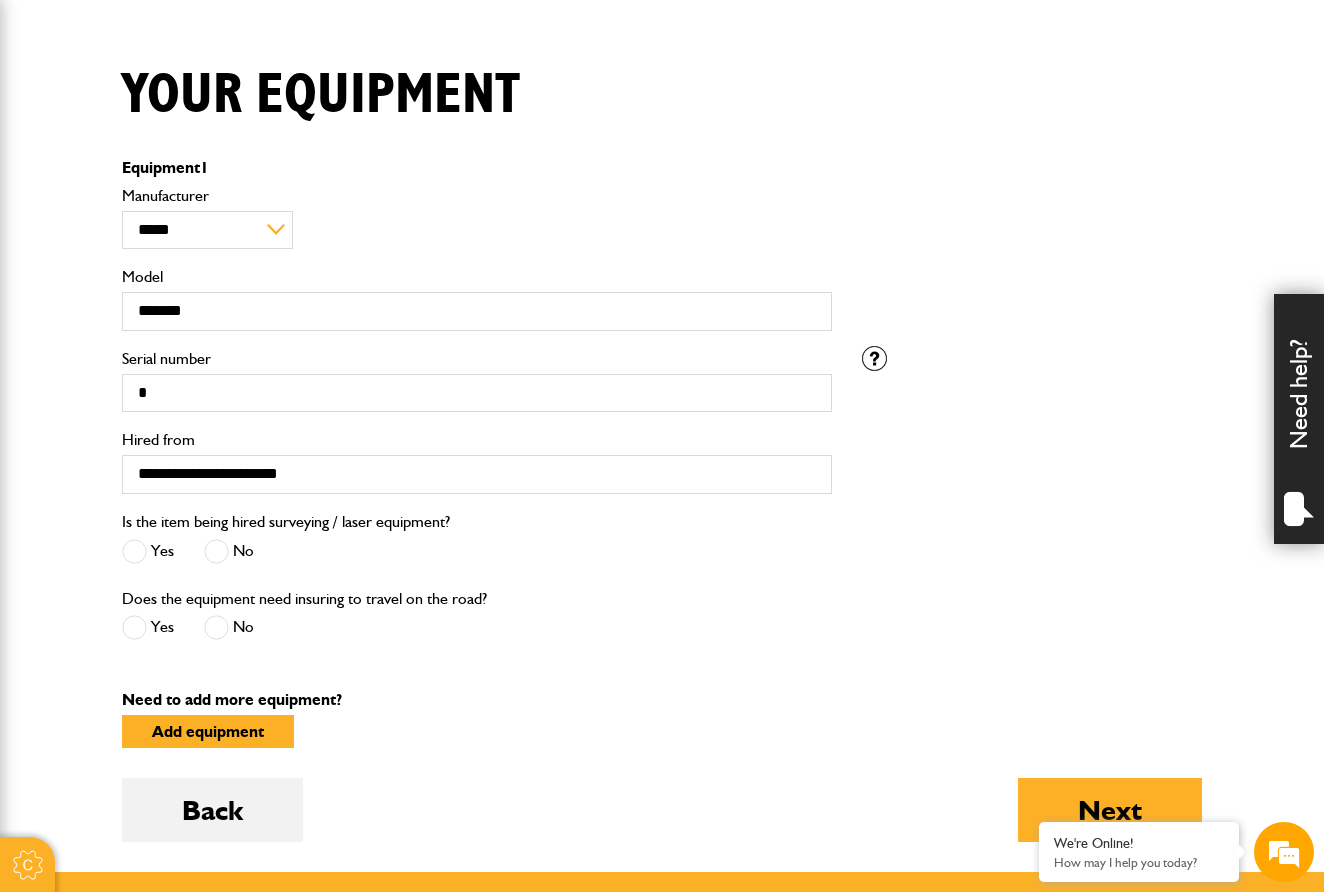 scroll, scrollTop: 460, scrollLeft: 0, axis: vertical 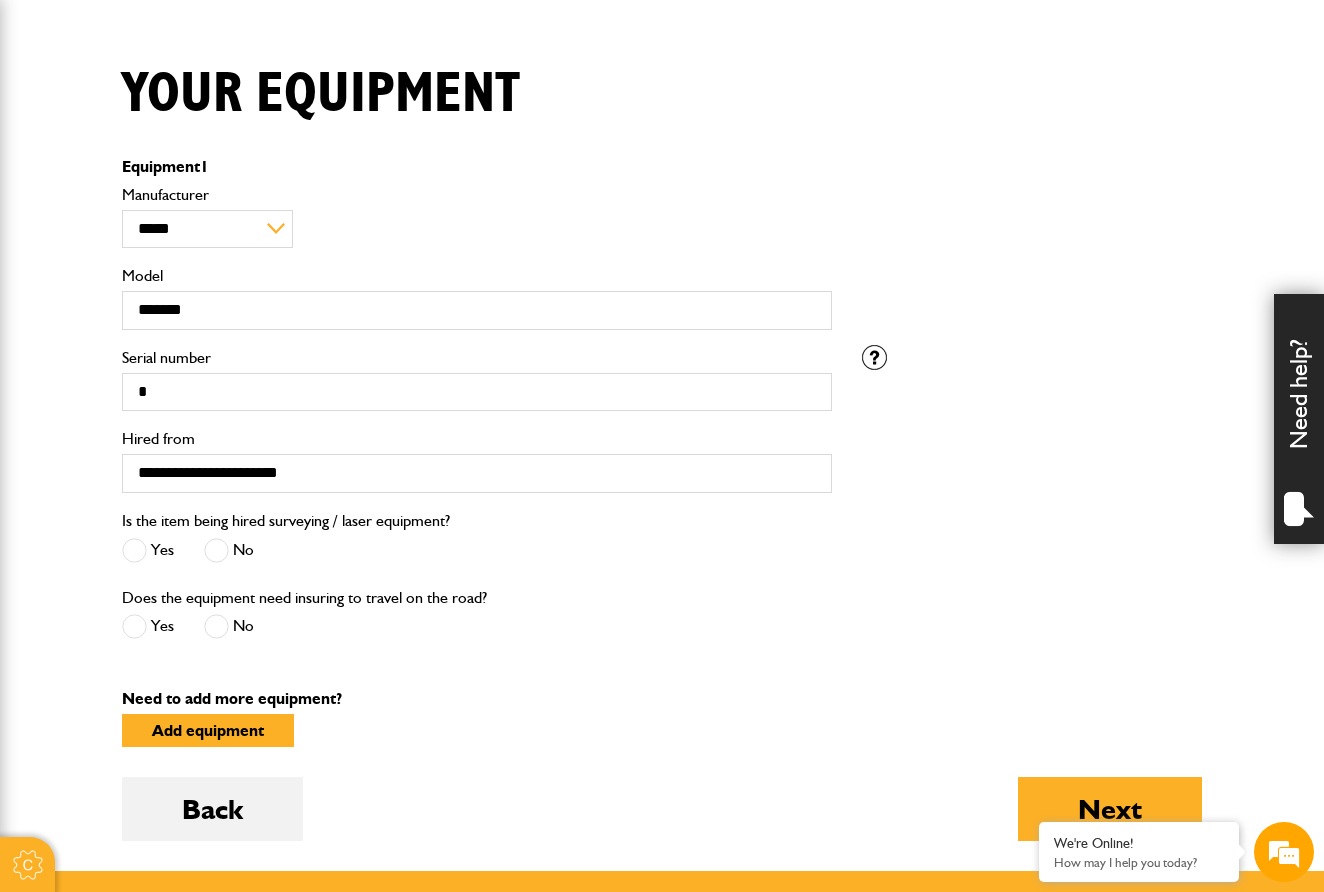 click at bounding box center [216, 626] 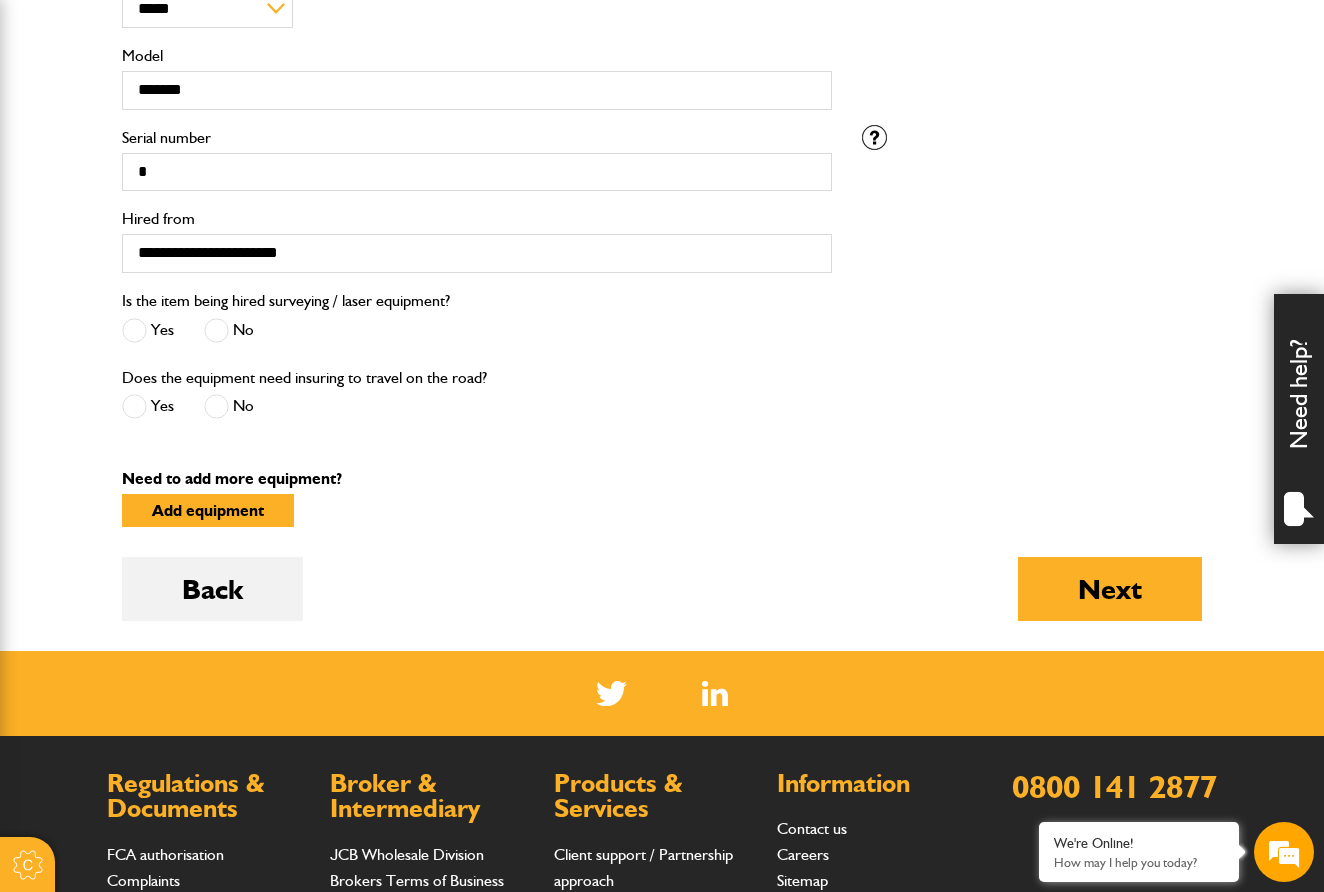 scroll, scrollTop: 684, scrollLeft: 0, axis: vertical 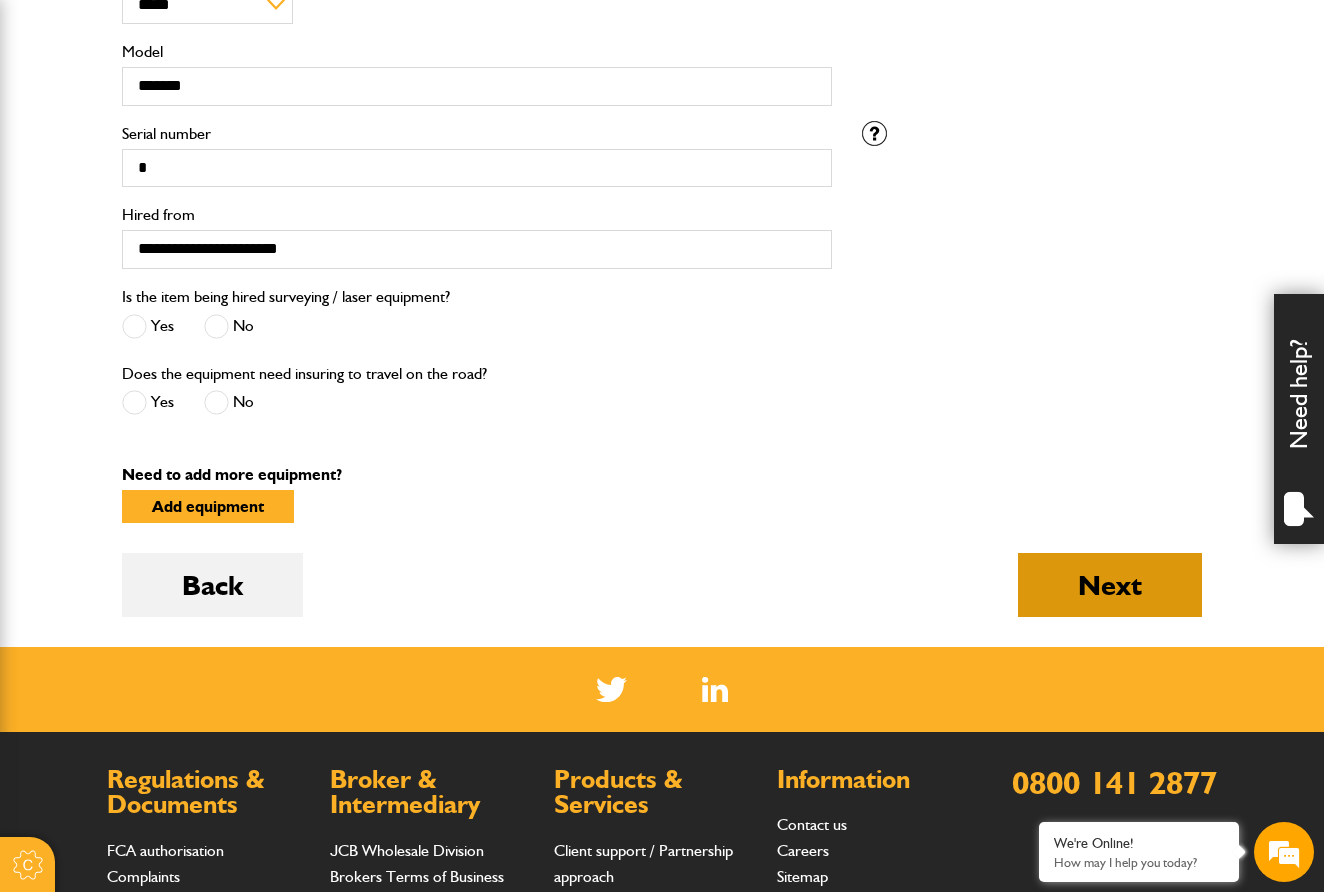click on "Next" at bounding box center (1110, 585) 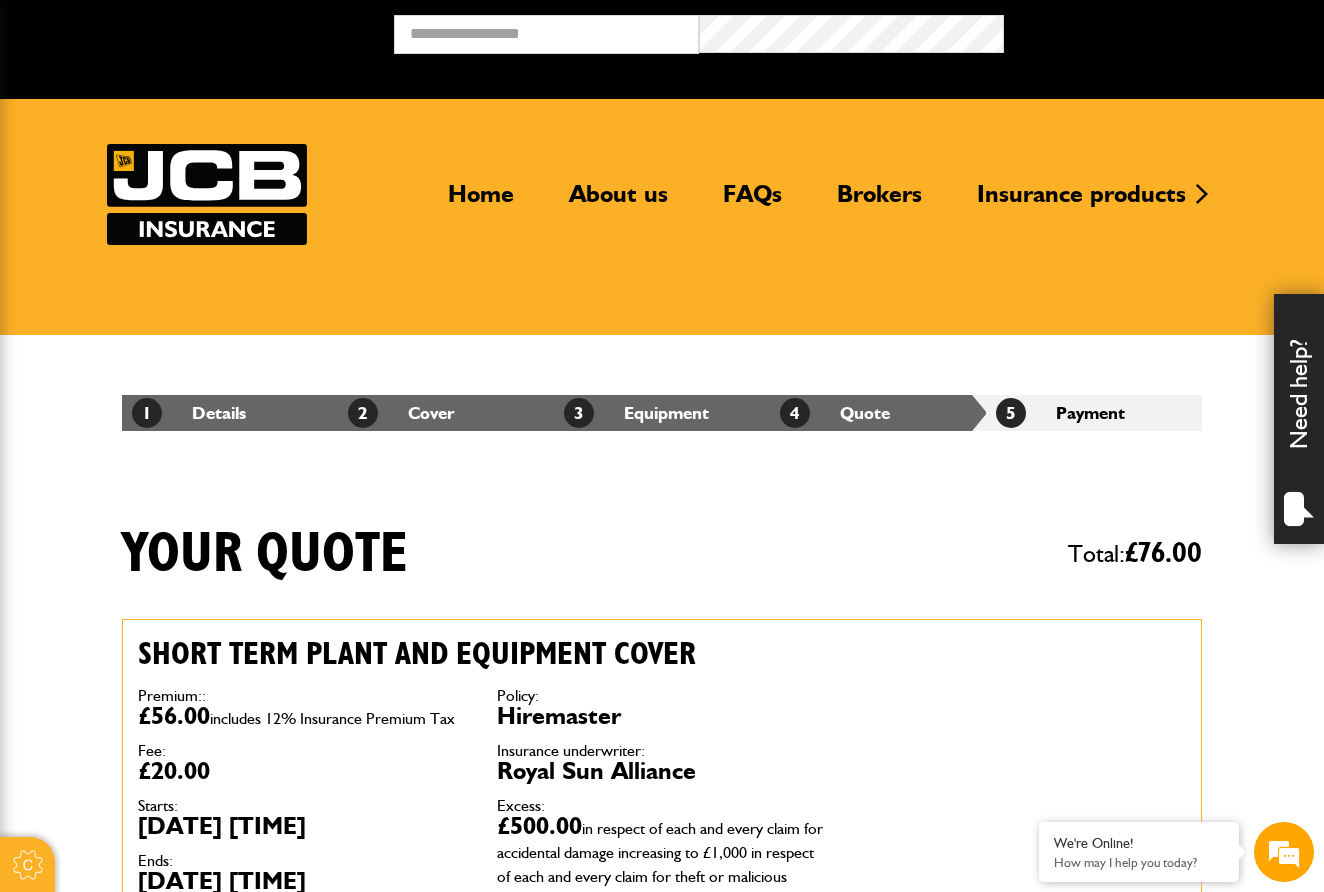 scroll, scrollTop: 0, scrollLeft: 0, axis: both 